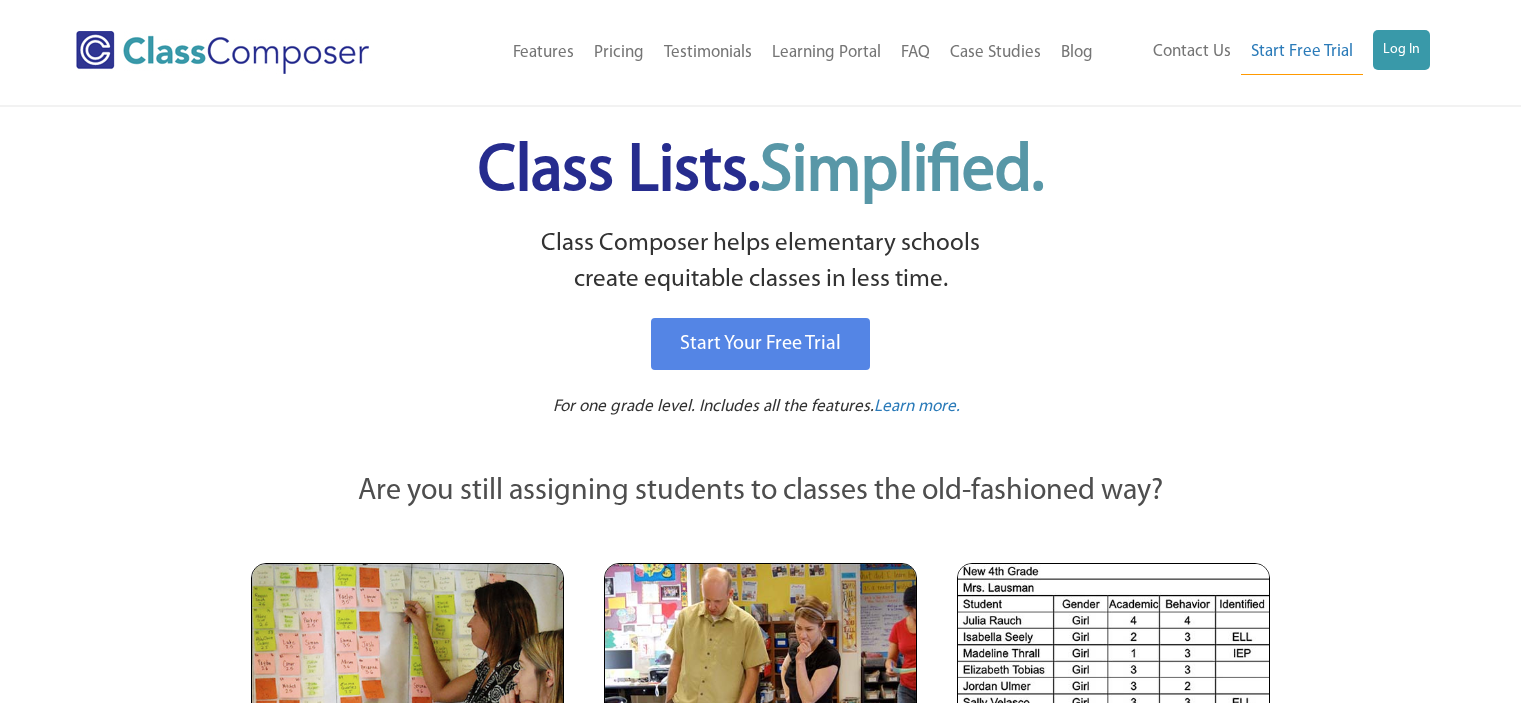 scroll, scrollTop: 0, scrollLeft: 0, axis: both 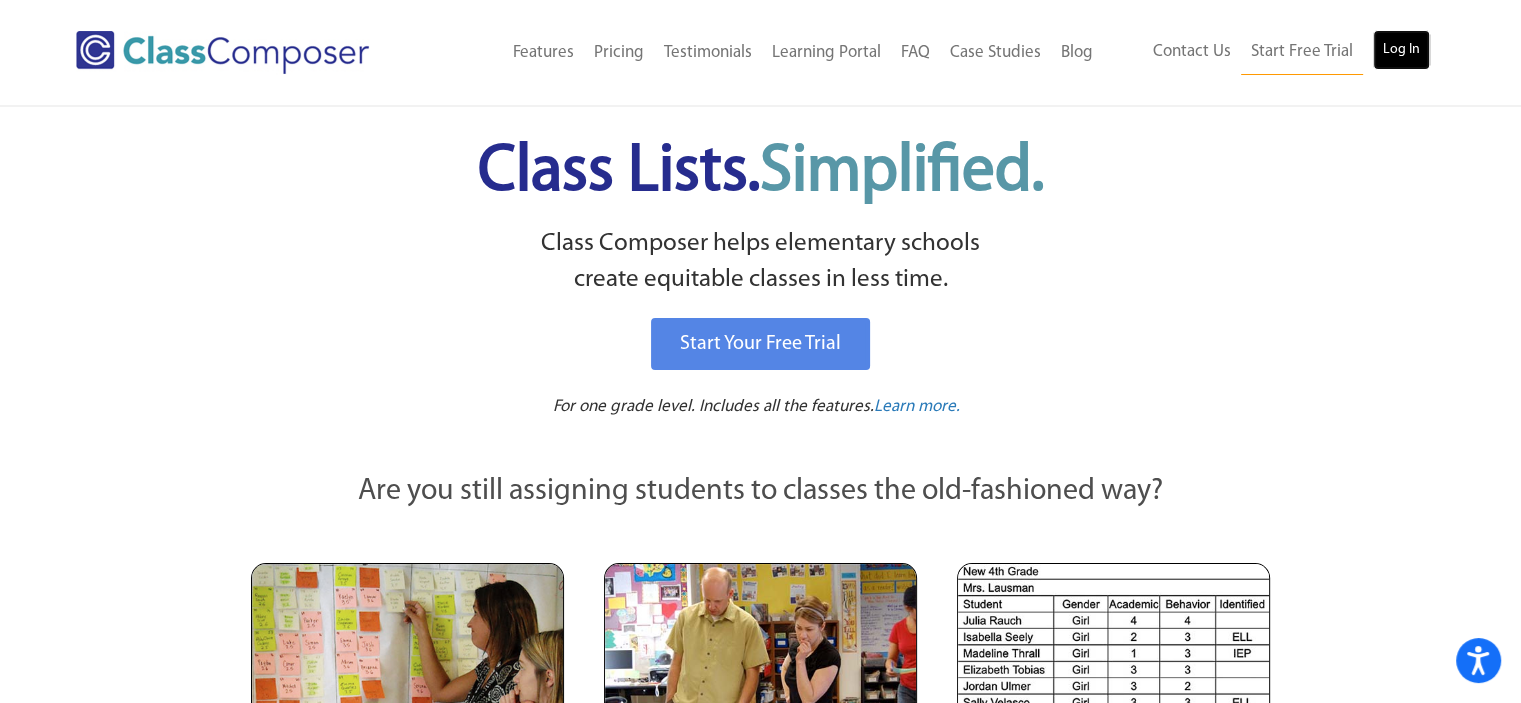 click on "Log In" at bounding box center [1401, 50] 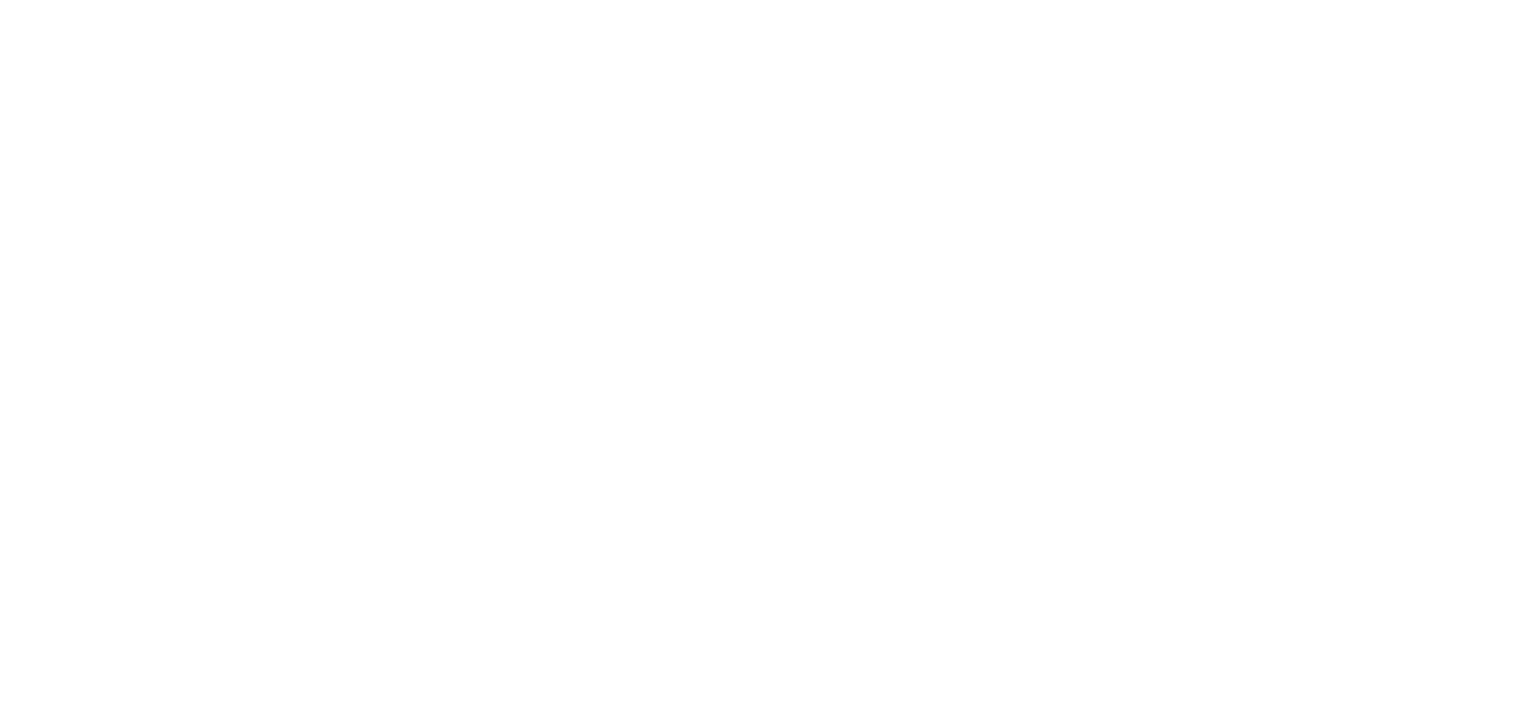 scroll, scrollTop: 0, scrollLeft: 0, axis: both 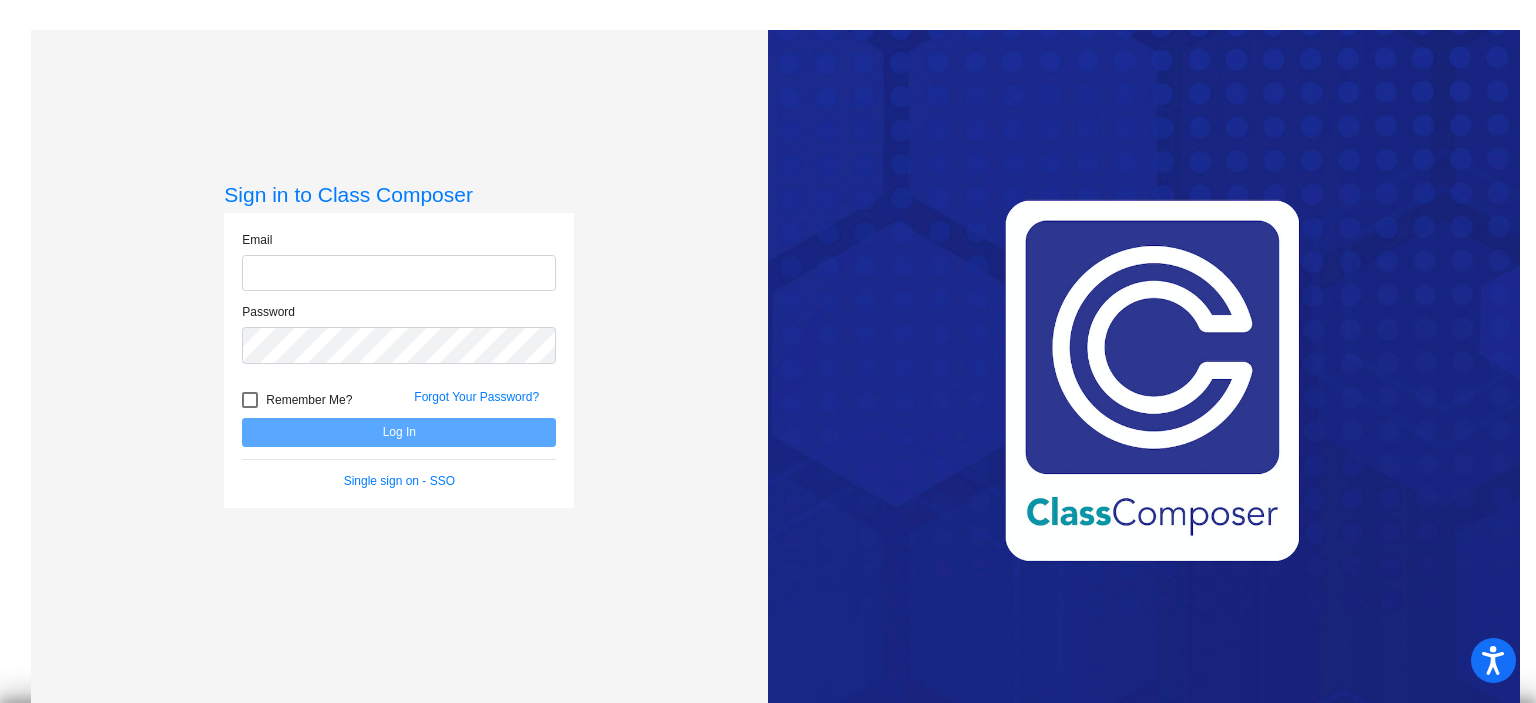 type on "[EMAIL]" 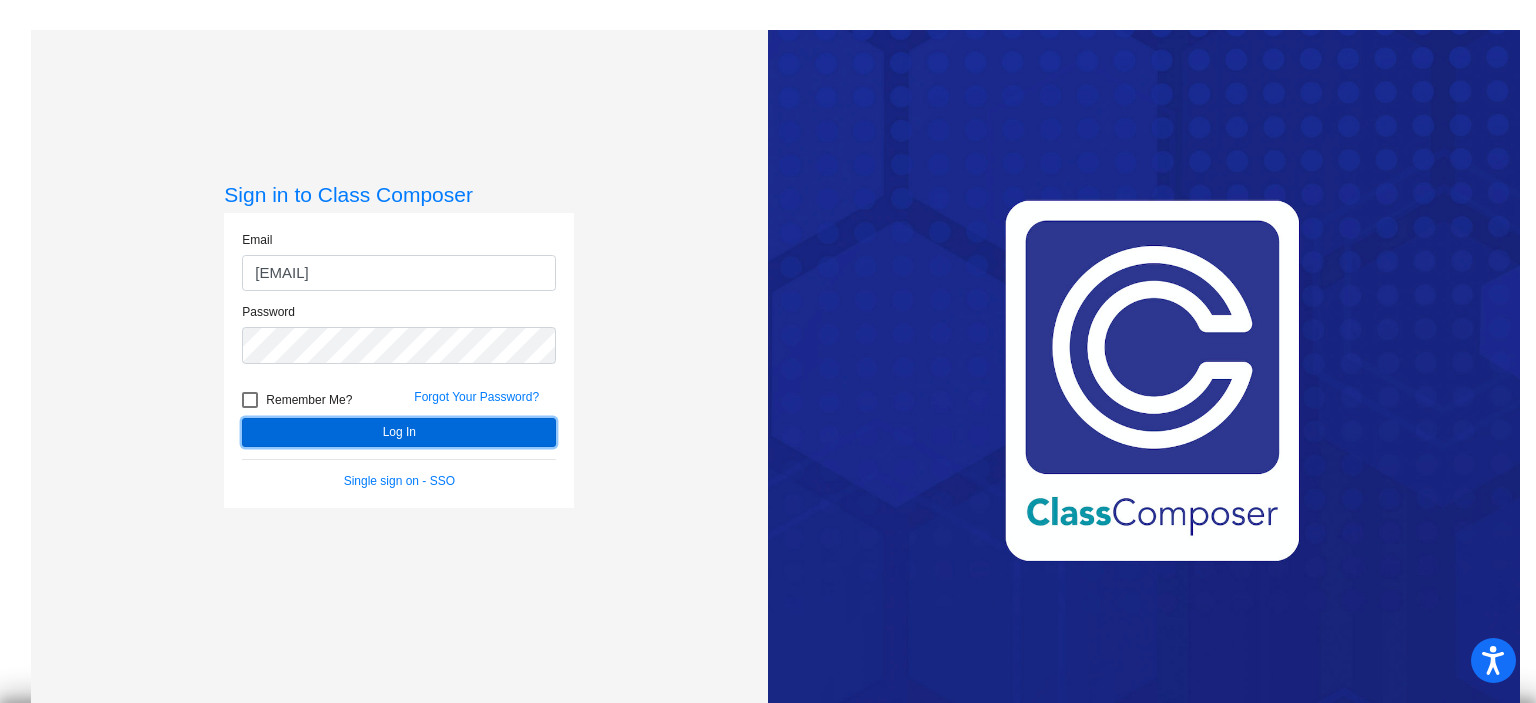 click on "Log In" 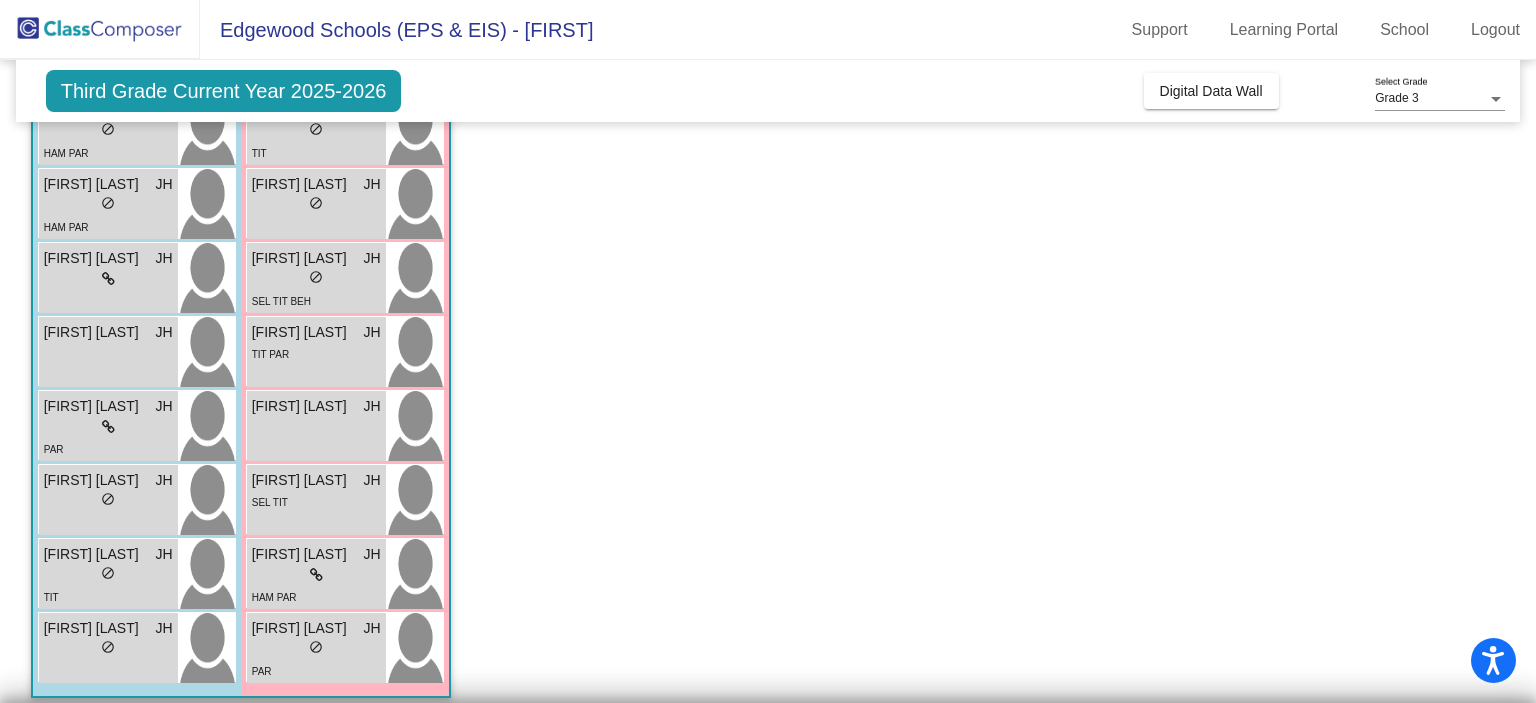 scroll, scrollTop: 461, scrollLeft: 0, axis: vertical 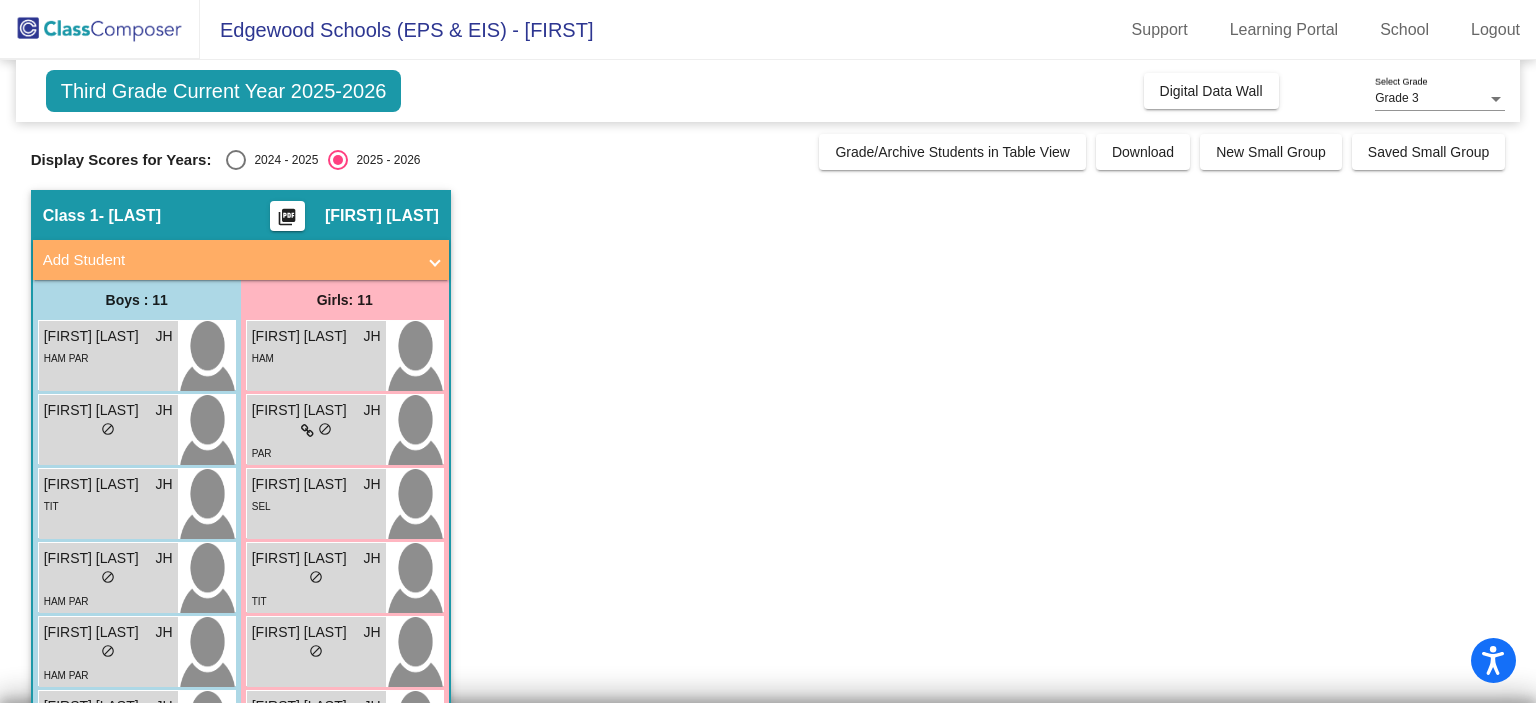 click at bounding box center (236, 160) 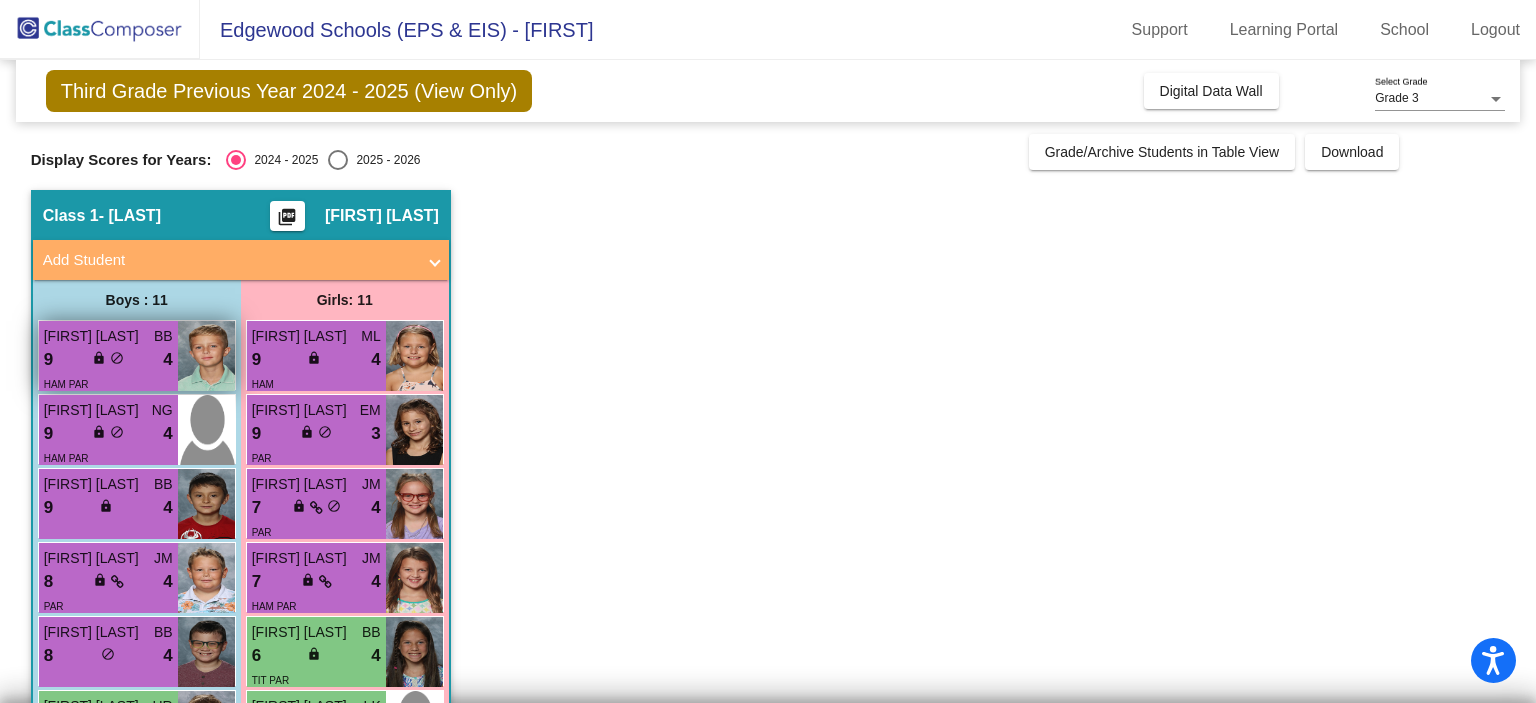click on "9 lock do_not_disturb_alt 4" at bounding box center [108, 360] 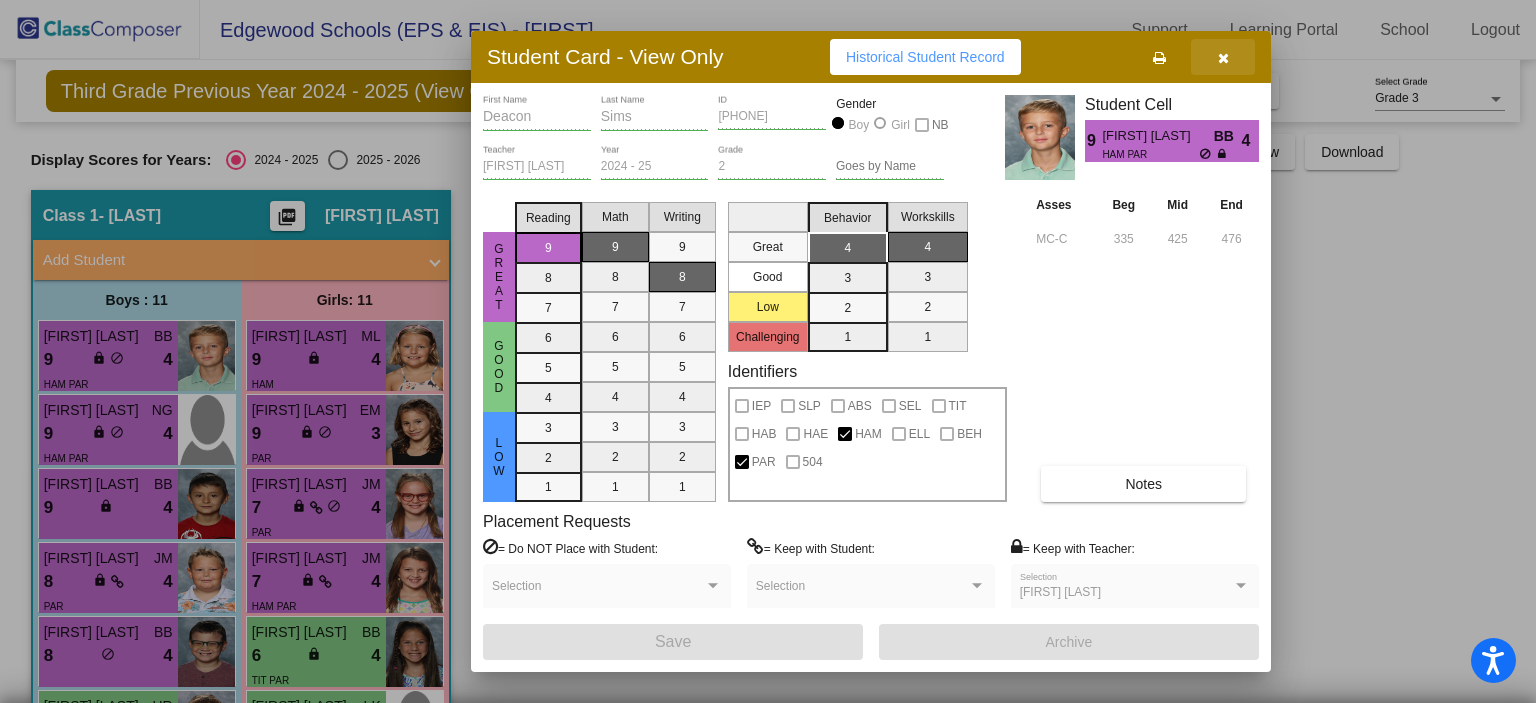 click at bounding box center (1223, 58) 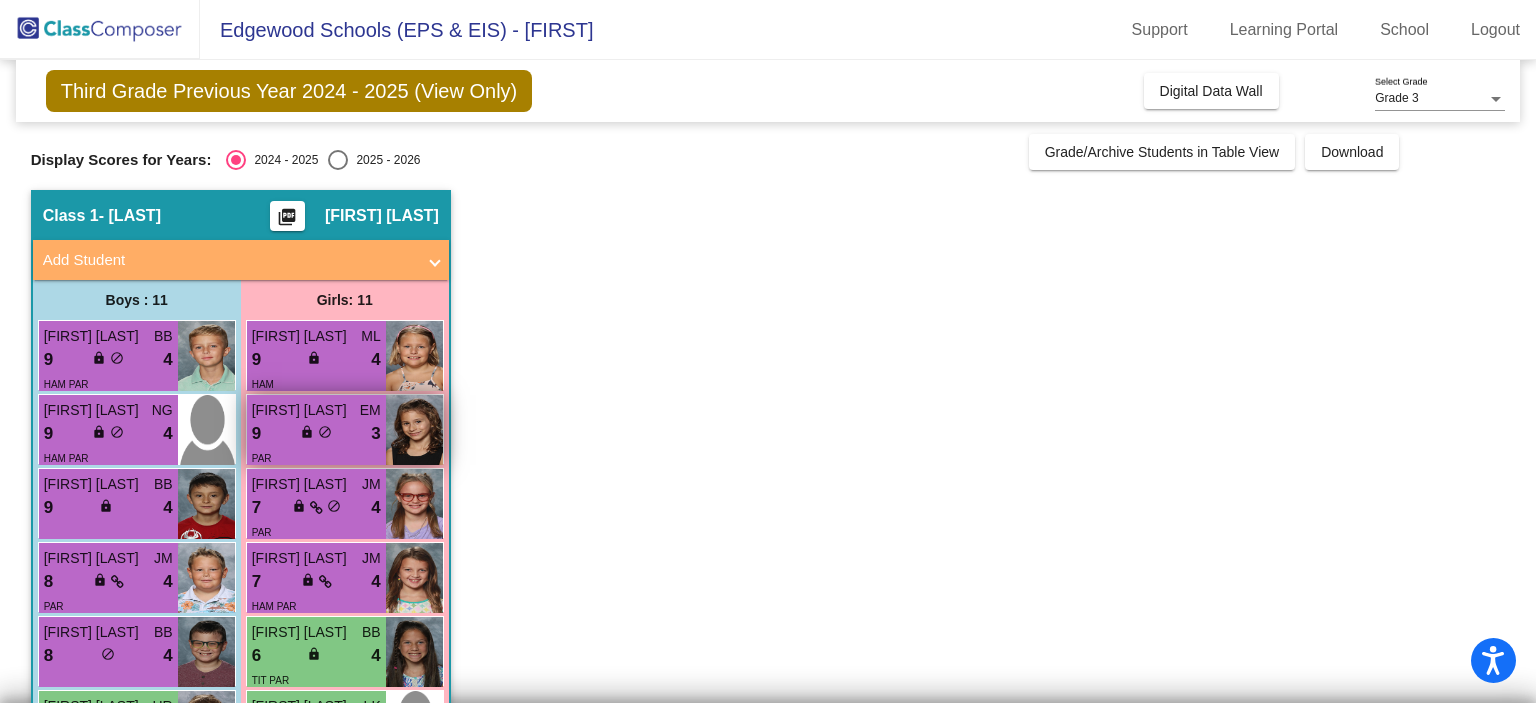 click on "9 lock do_not_disturb_alt 3" at bounding box center (316, 434) 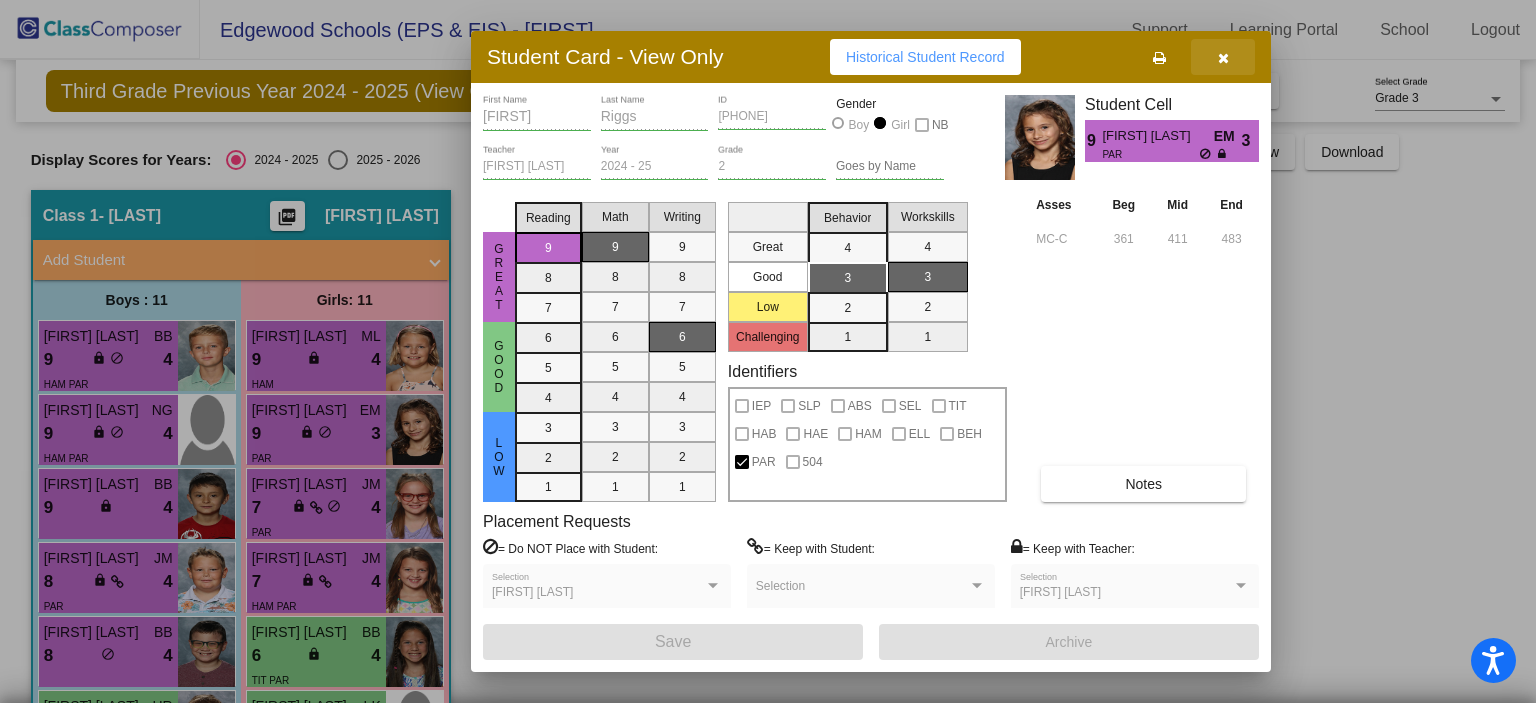 click at bounding box center [1223, 58] 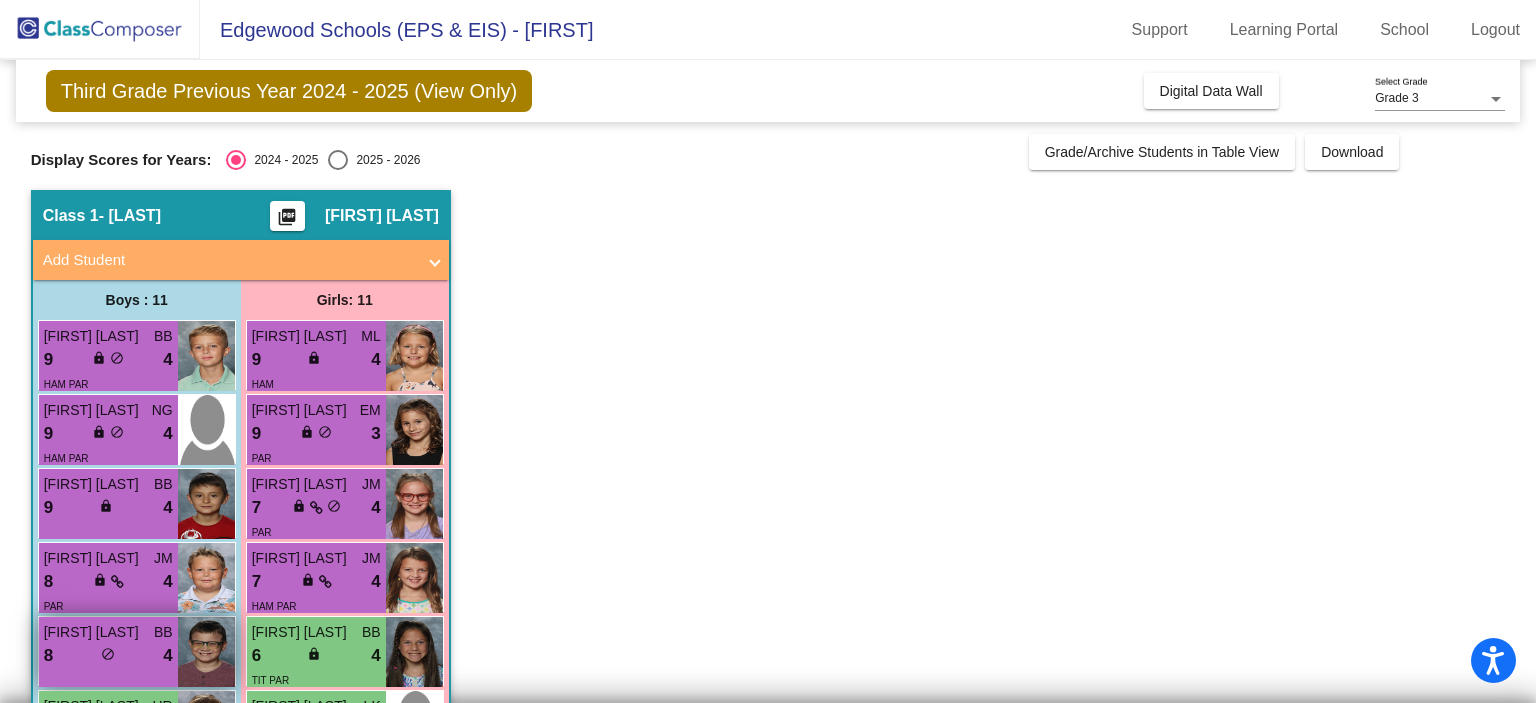 click on "8 lock do_not_disturb_alt 4" at bounding box center (108, 656) 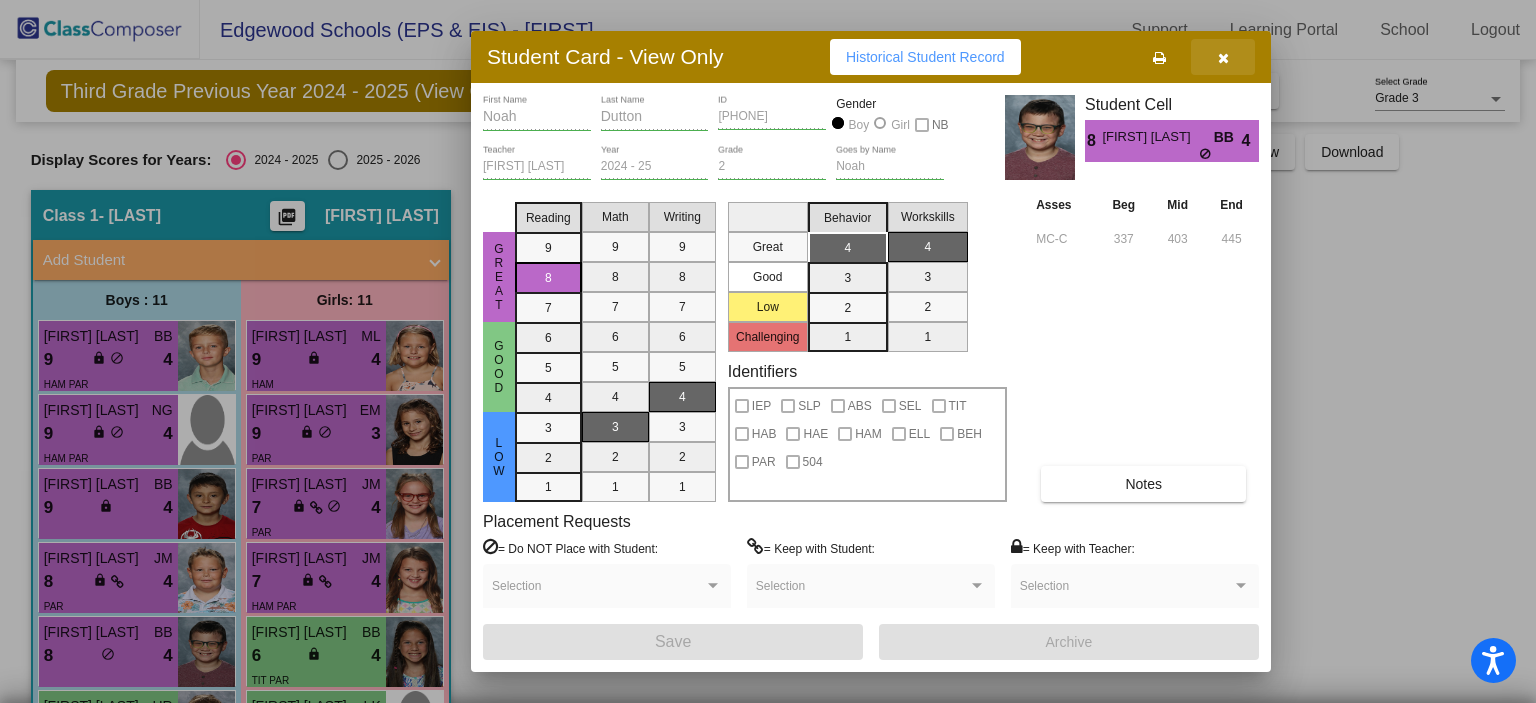 click at bounding box center (1223, 58) 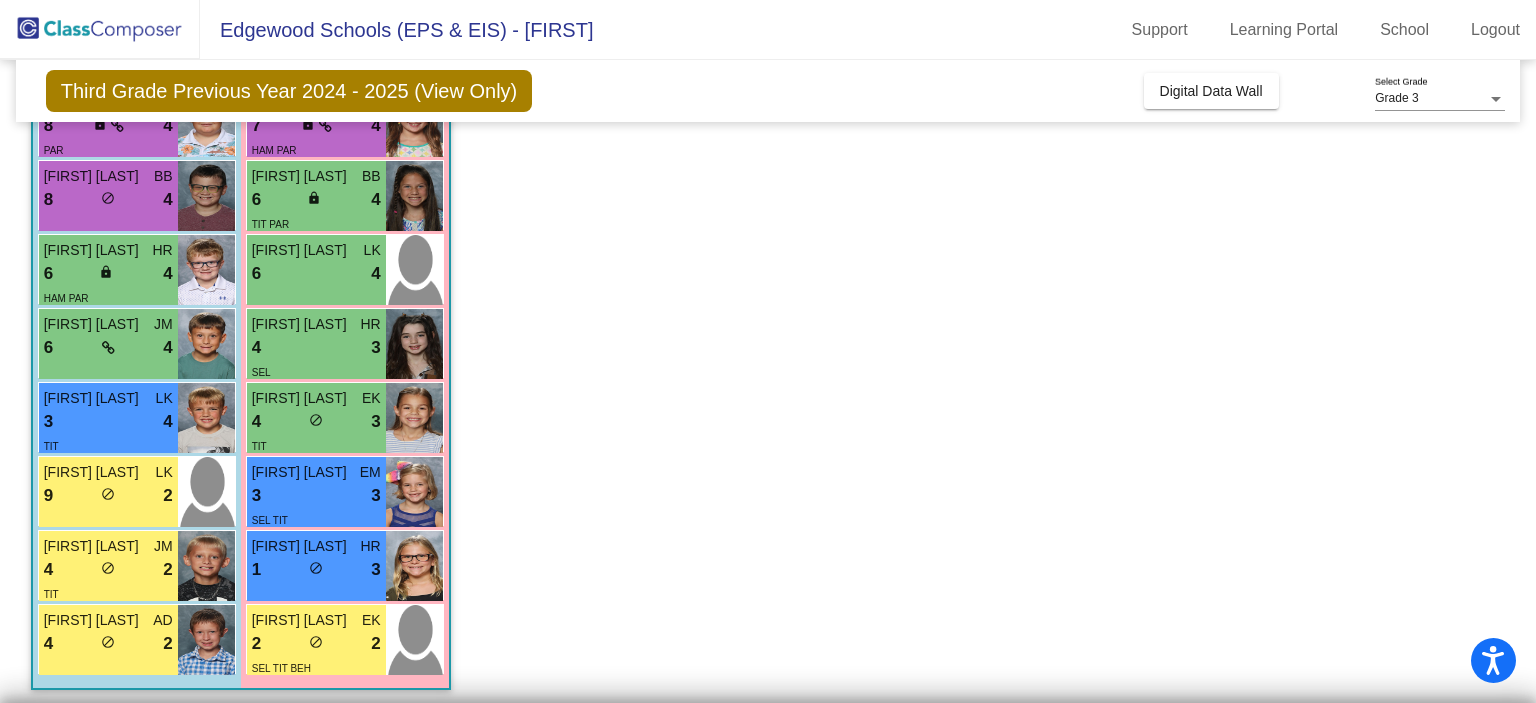 scroll, scrollTop: 461, scrollLeft: 0, axis: vertical 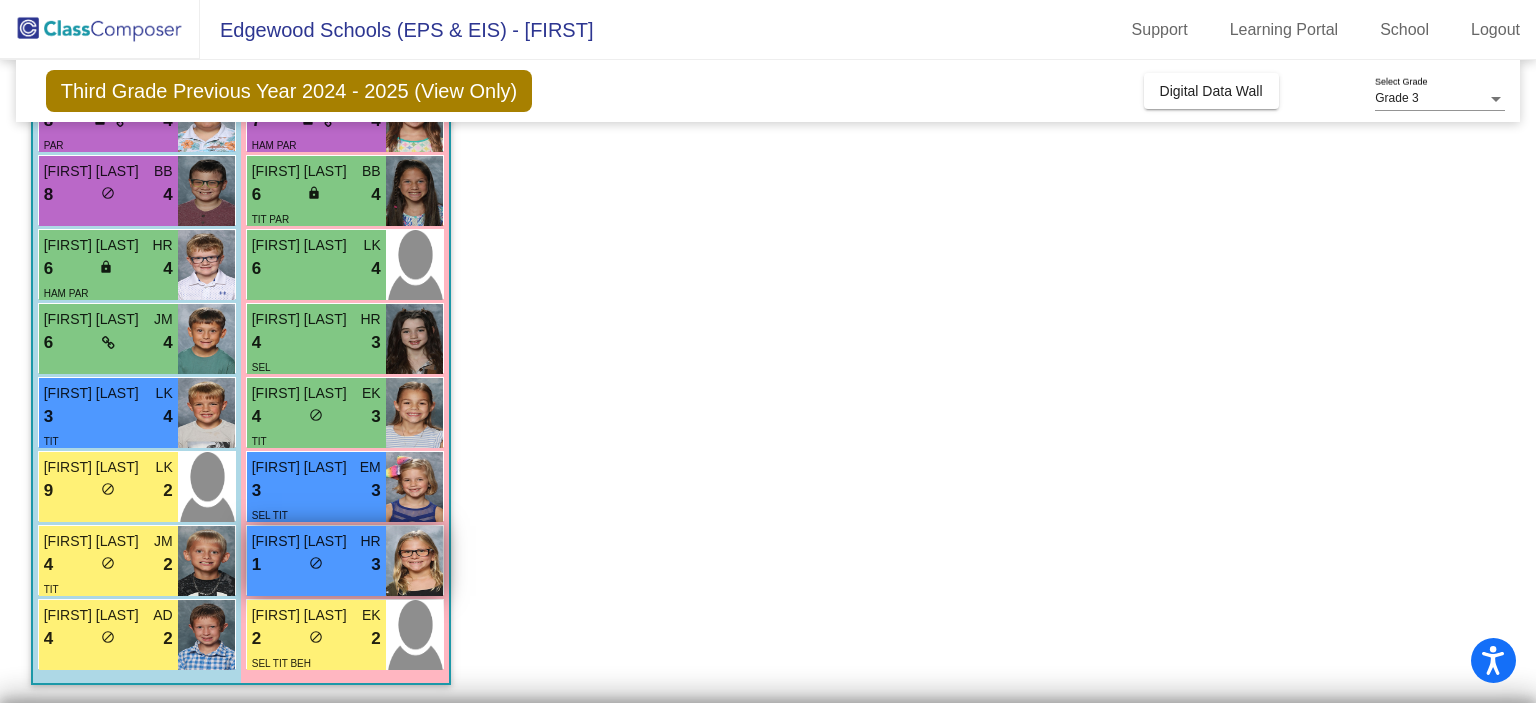 click on "1 lock do_not_disturb_alt 3" at bounding box center [316, 565] 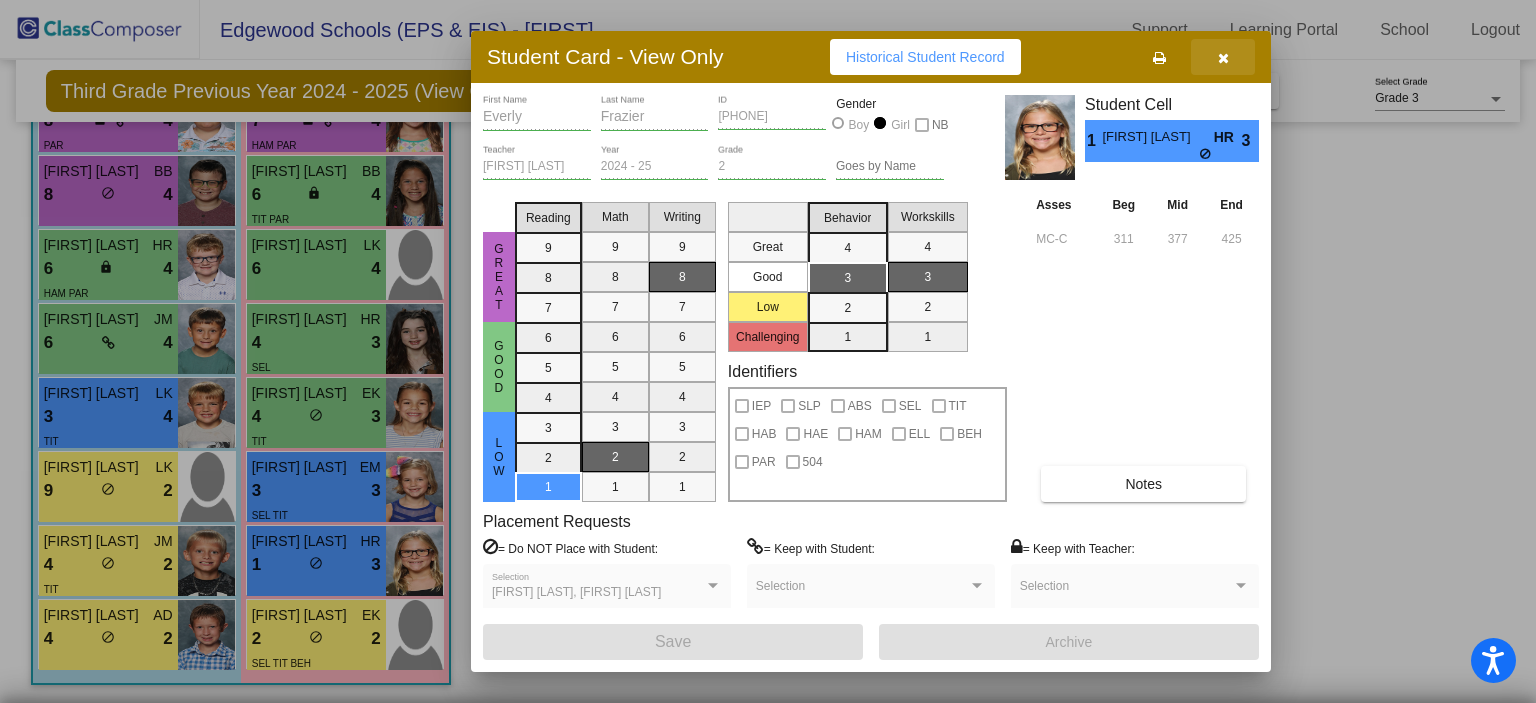 click at bounding box center (1223, 58) 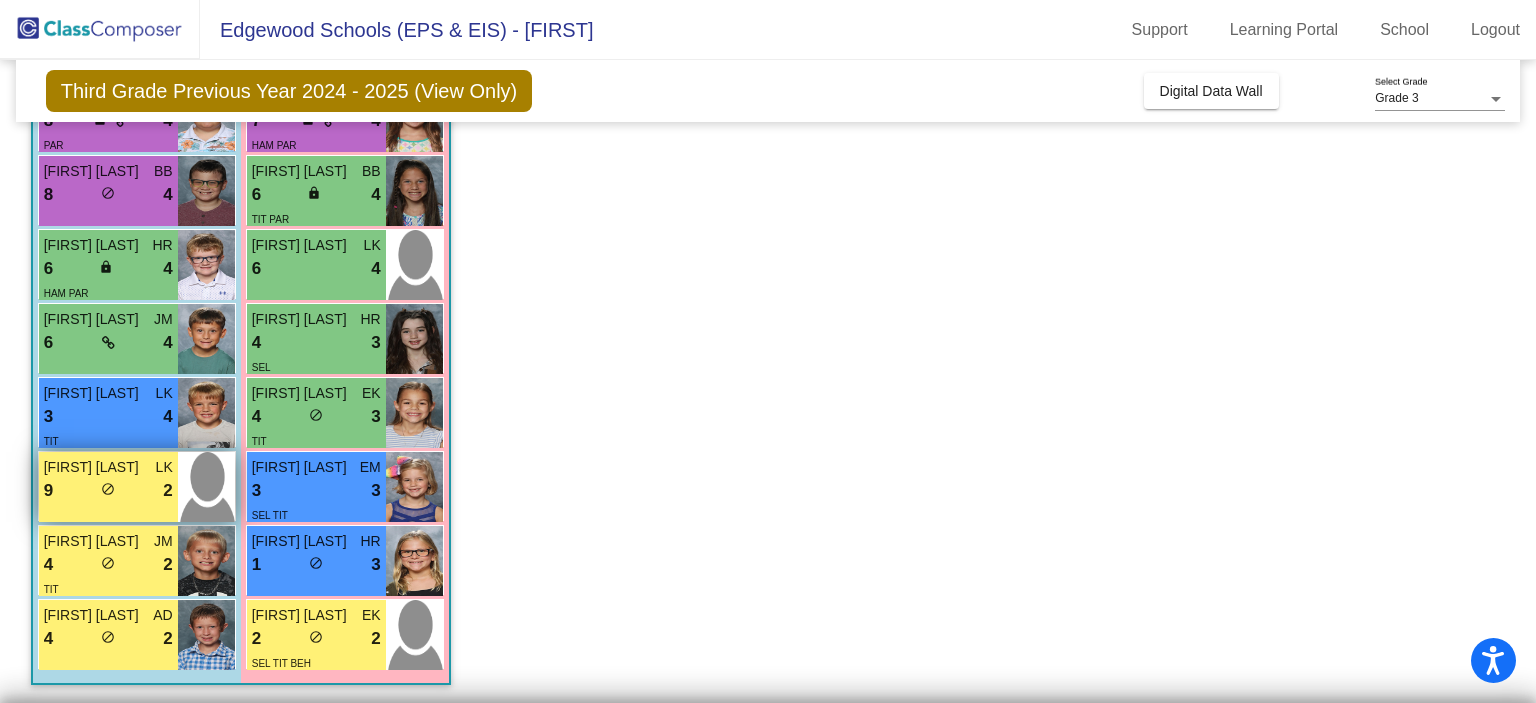 click on "Carion Collins LK 9 lock do_not_disturb_alt 2" at bounding box center [108, 487] 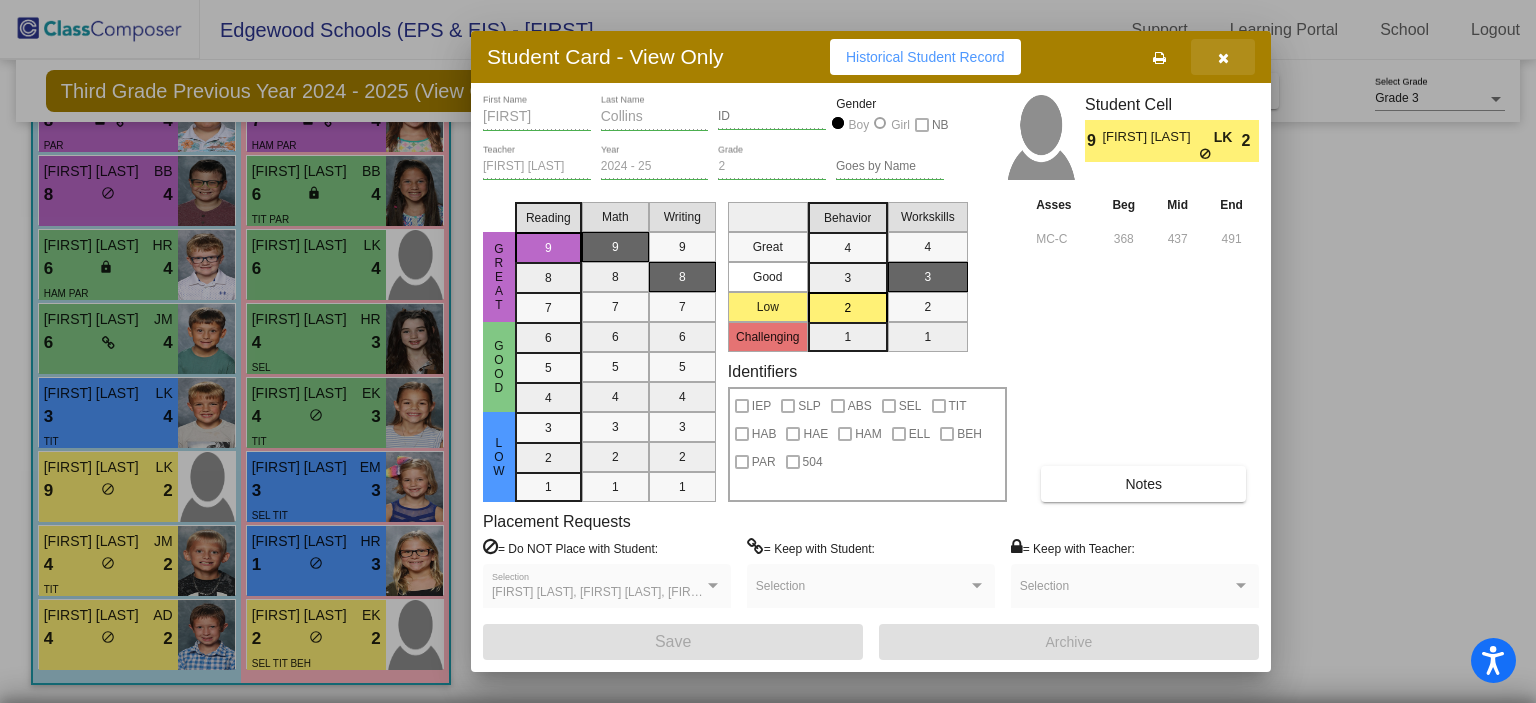 click at bounding box center (1223, 58) 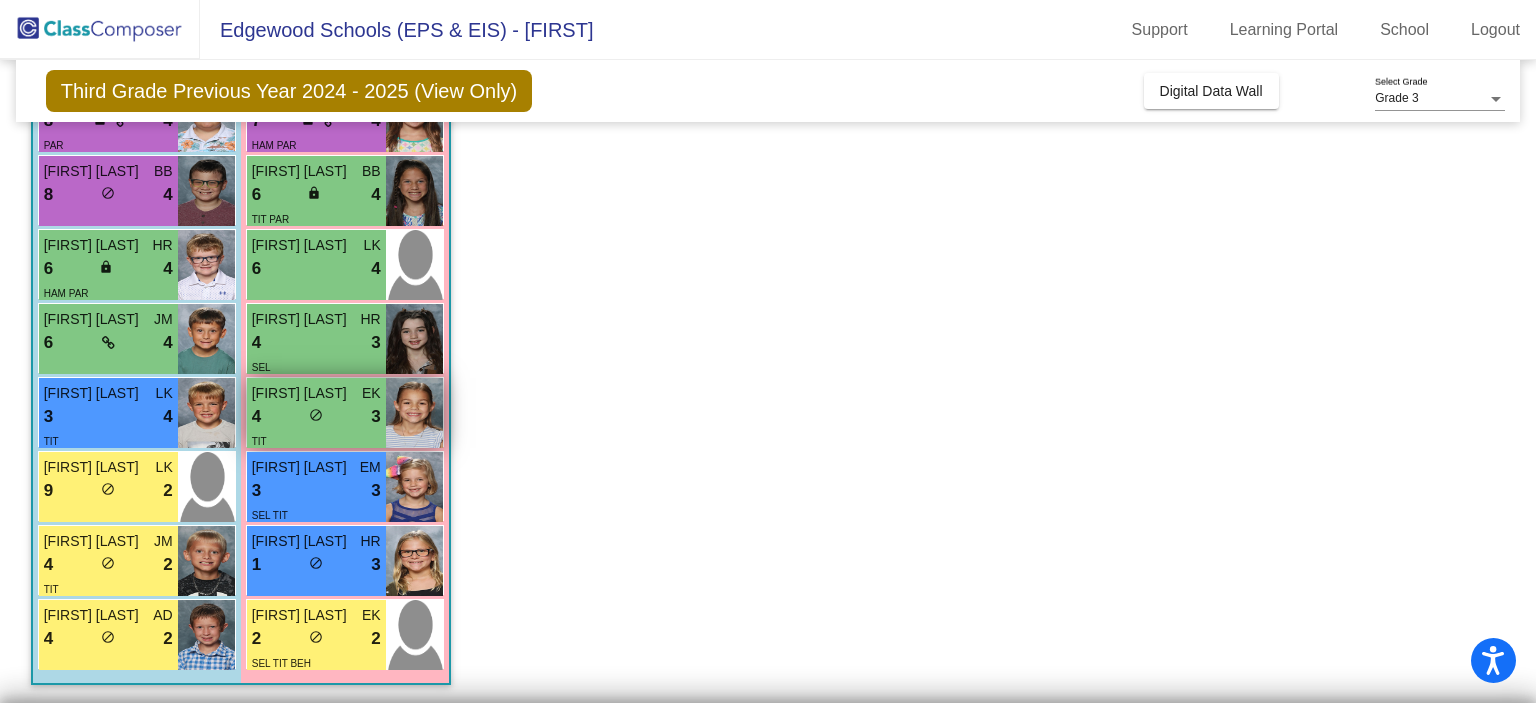 click on "4 lock do_not_disturb_alt 3" at bounding box center (316, 417) 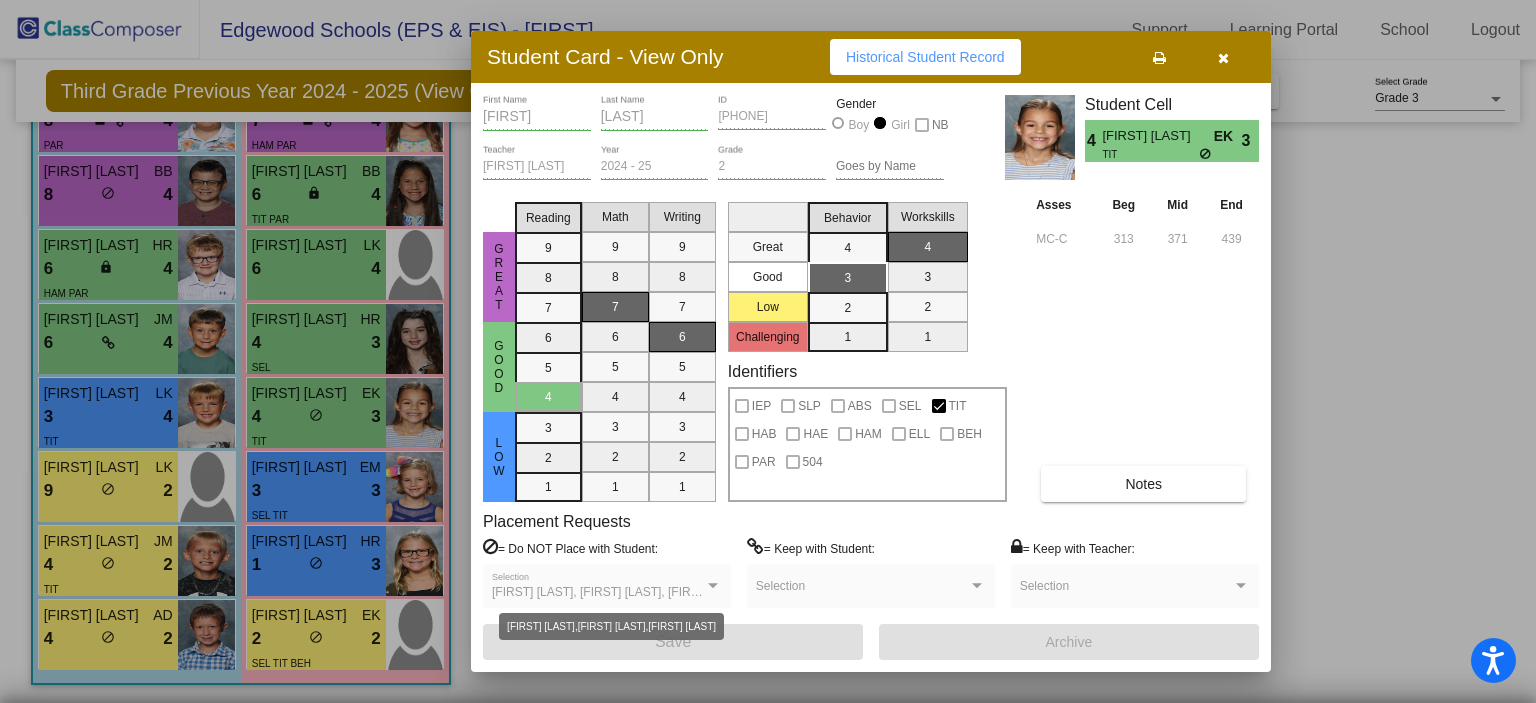 click at bounding box center [713, 586] 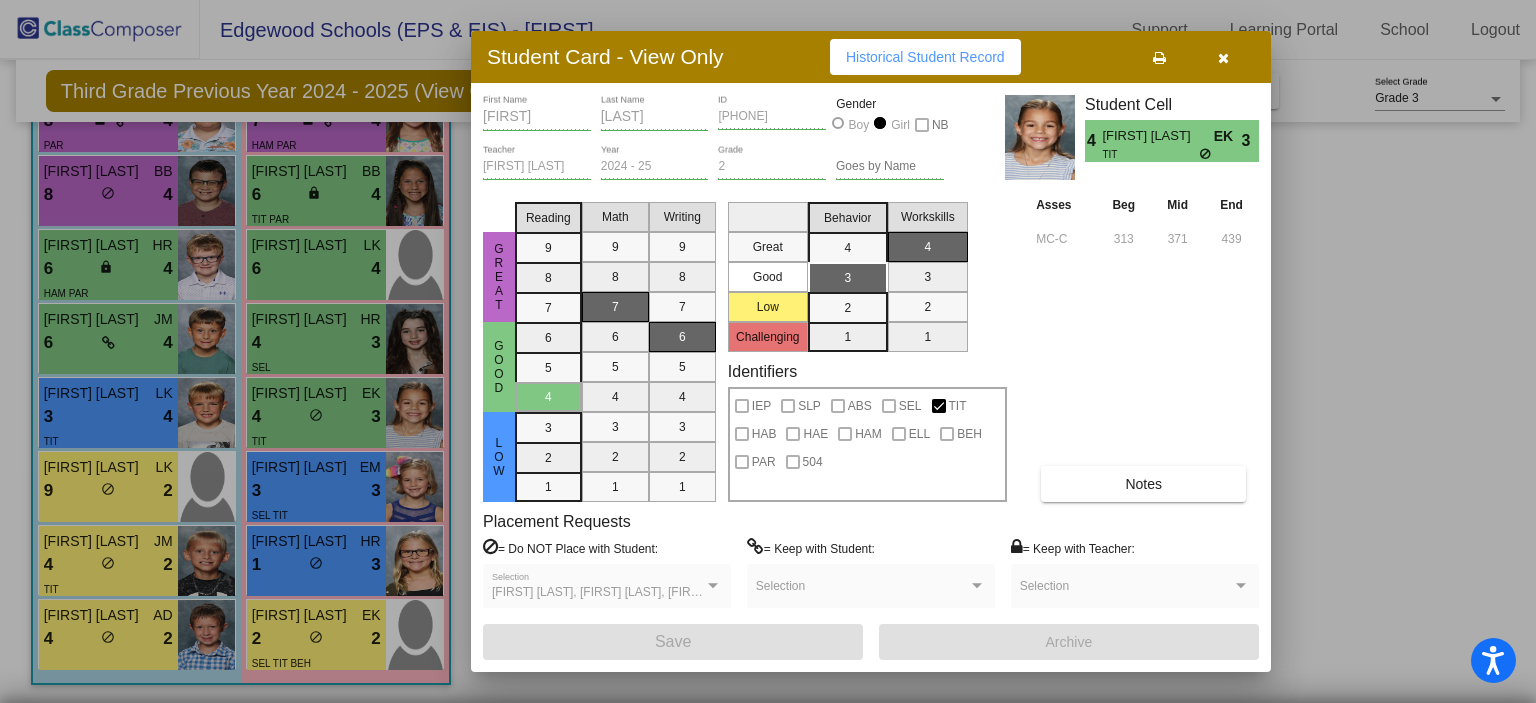 click at bounding box center (713, 586) 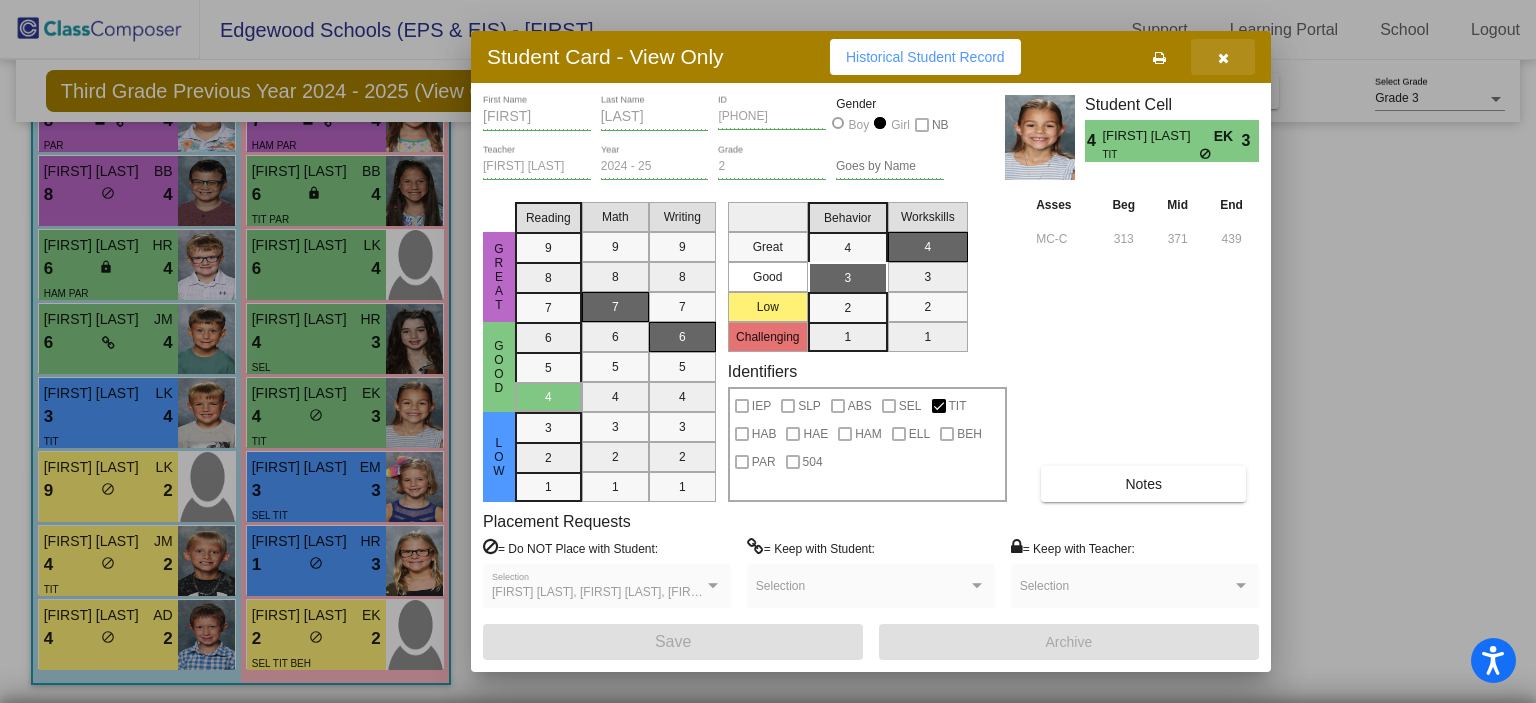 click at bounding box center (1223, 58) 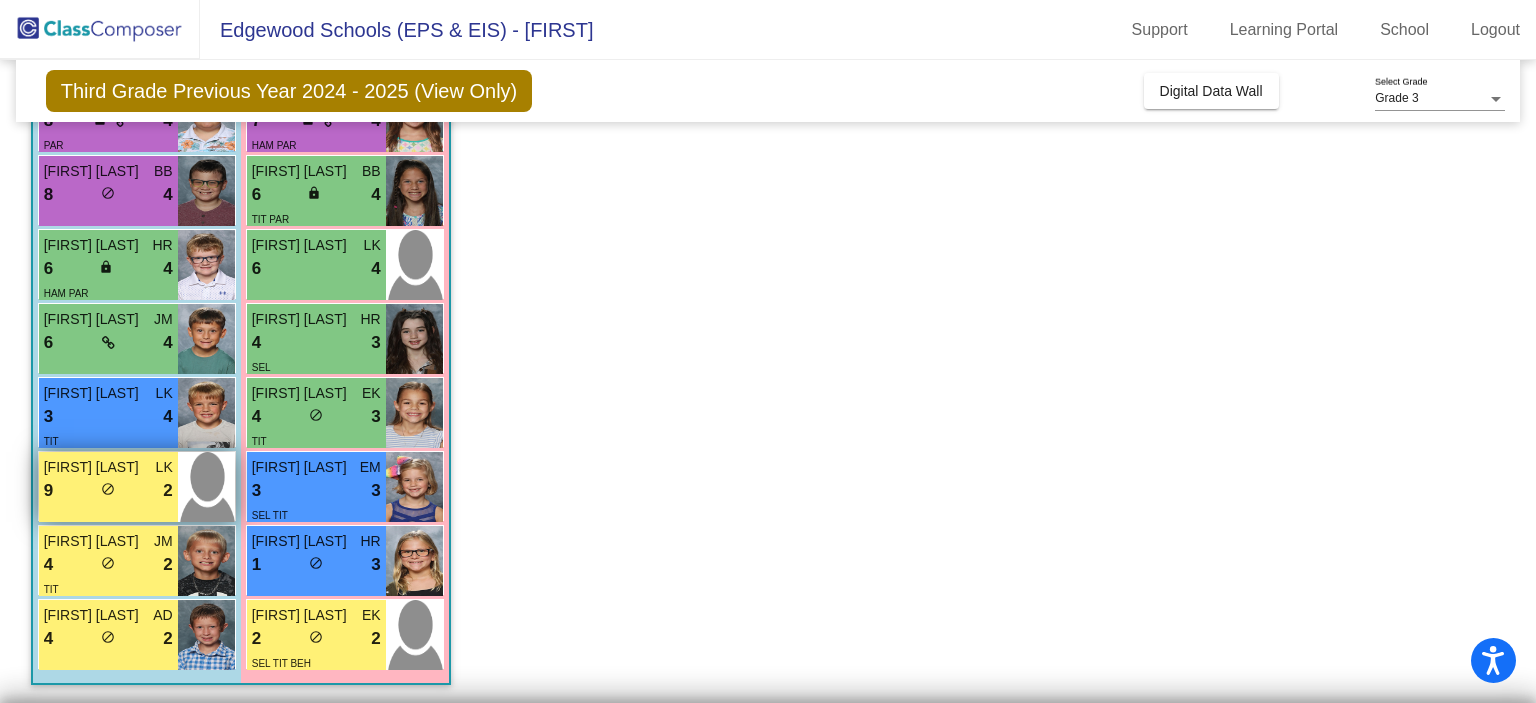 click on "9 lock do_not_disturb_alt 2" at bounding box center (108, 491) 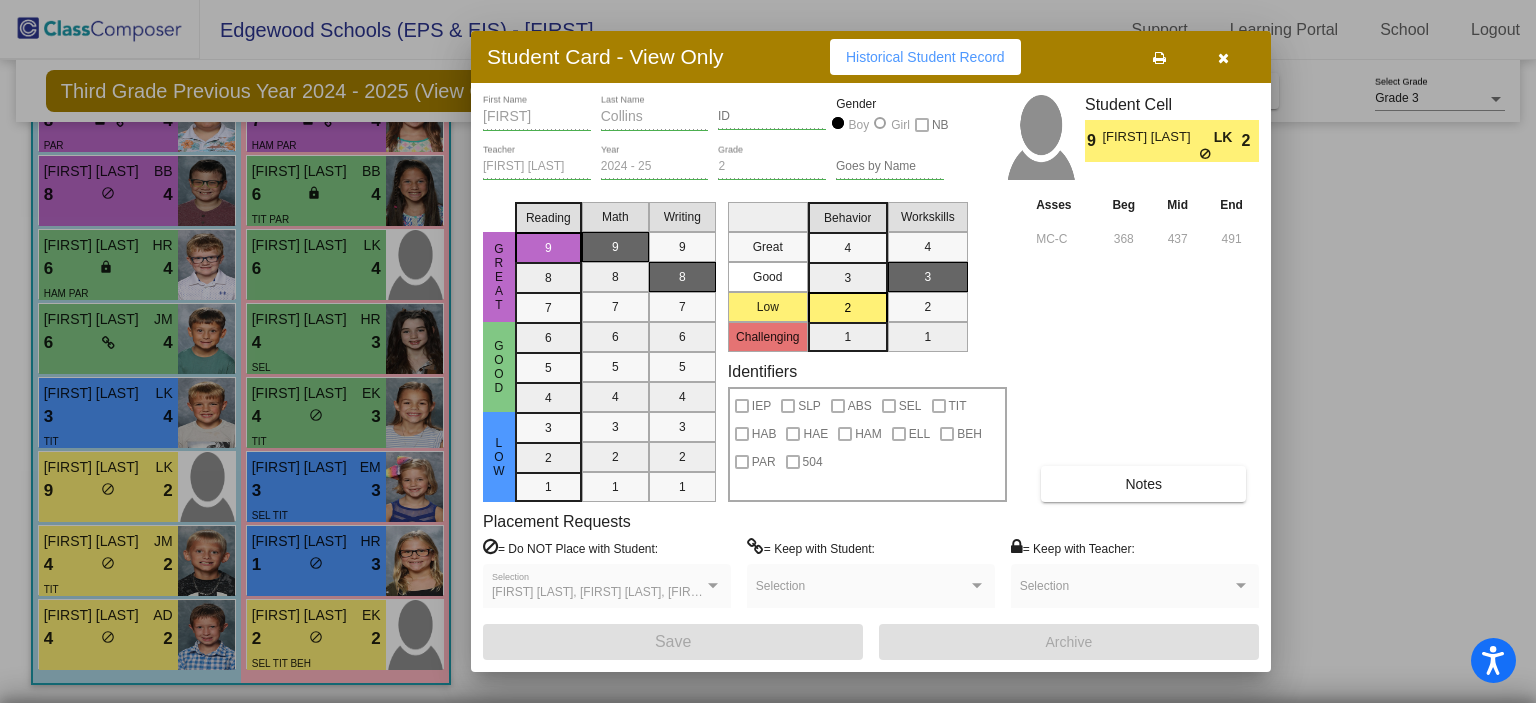 click at bounding box center (1223, 58) 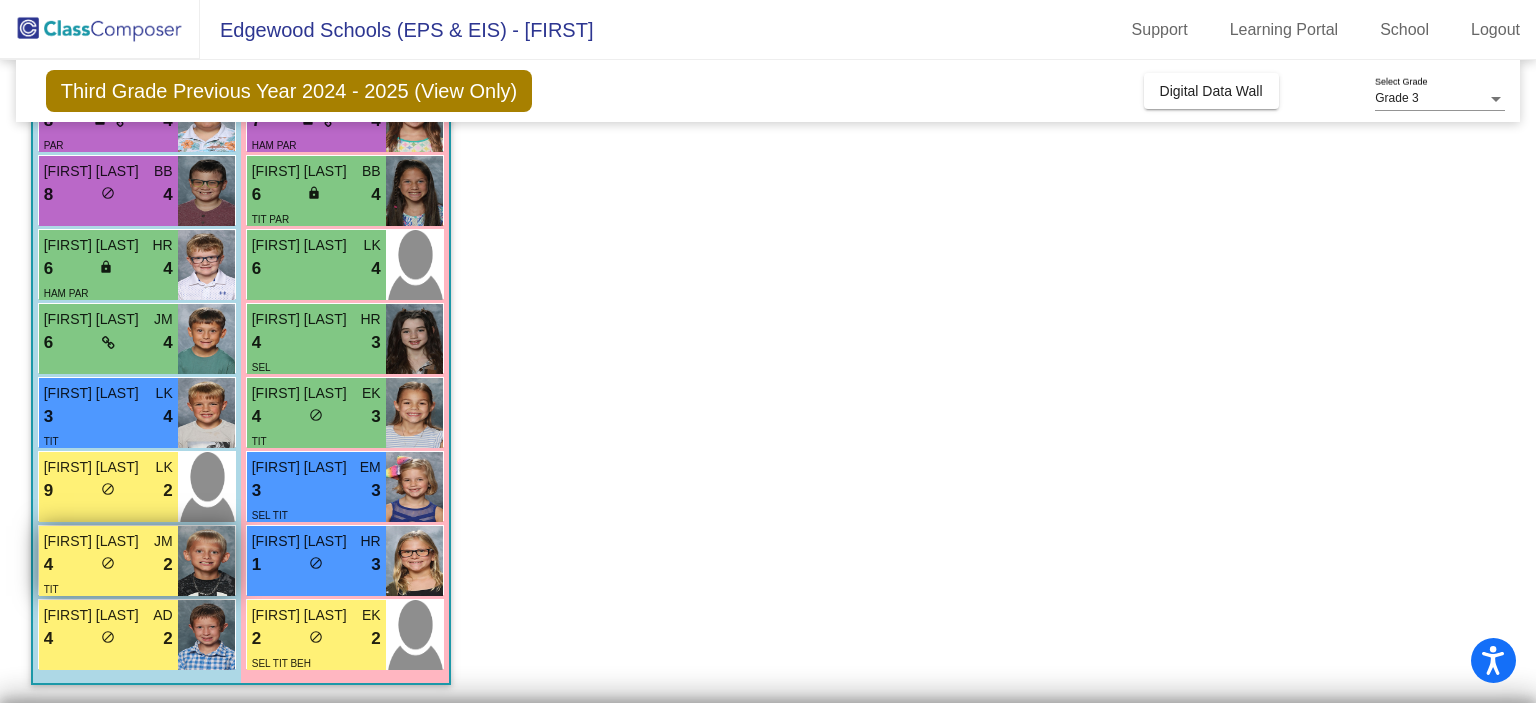 click on "4 lock do_not_disturb_alt 2" at bounding box center [108, 565] 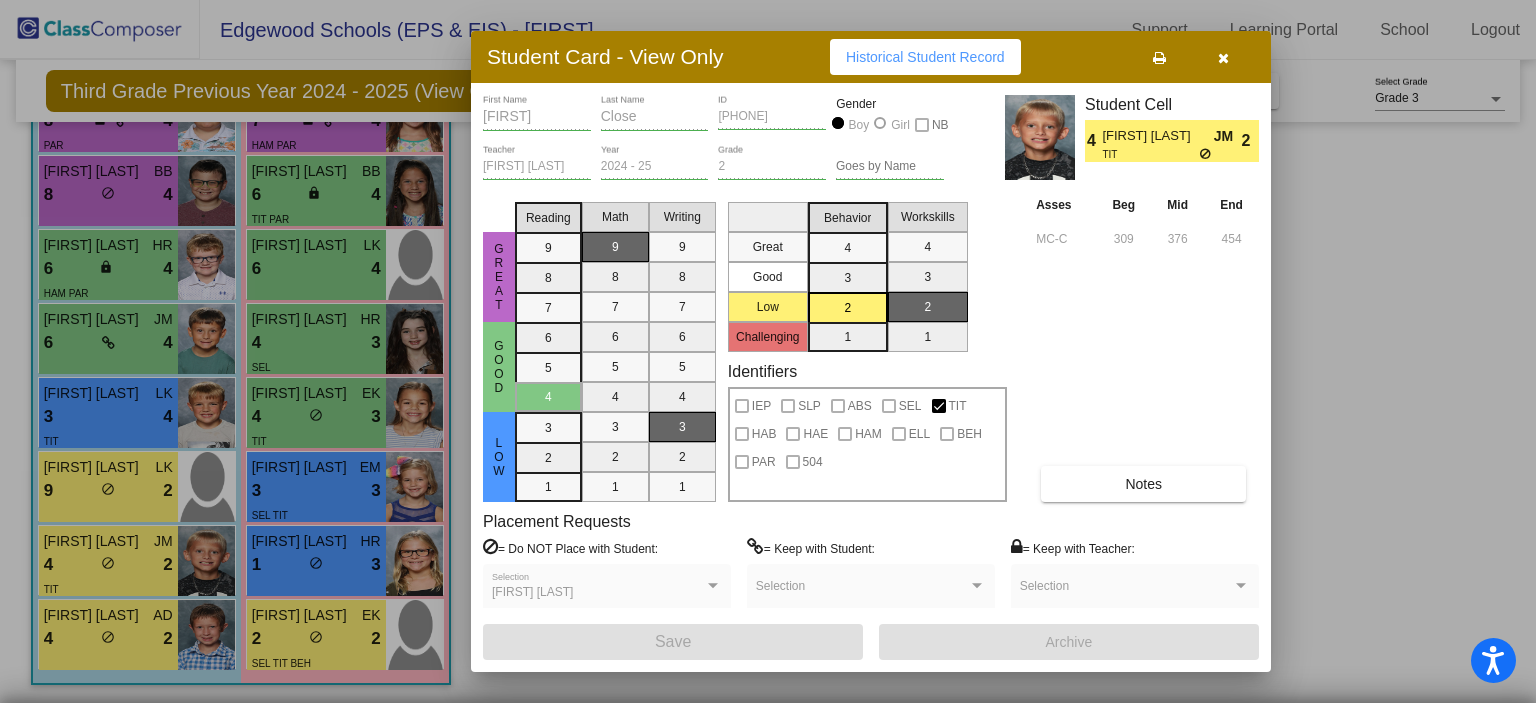 click at bounding box center (1223, 58) 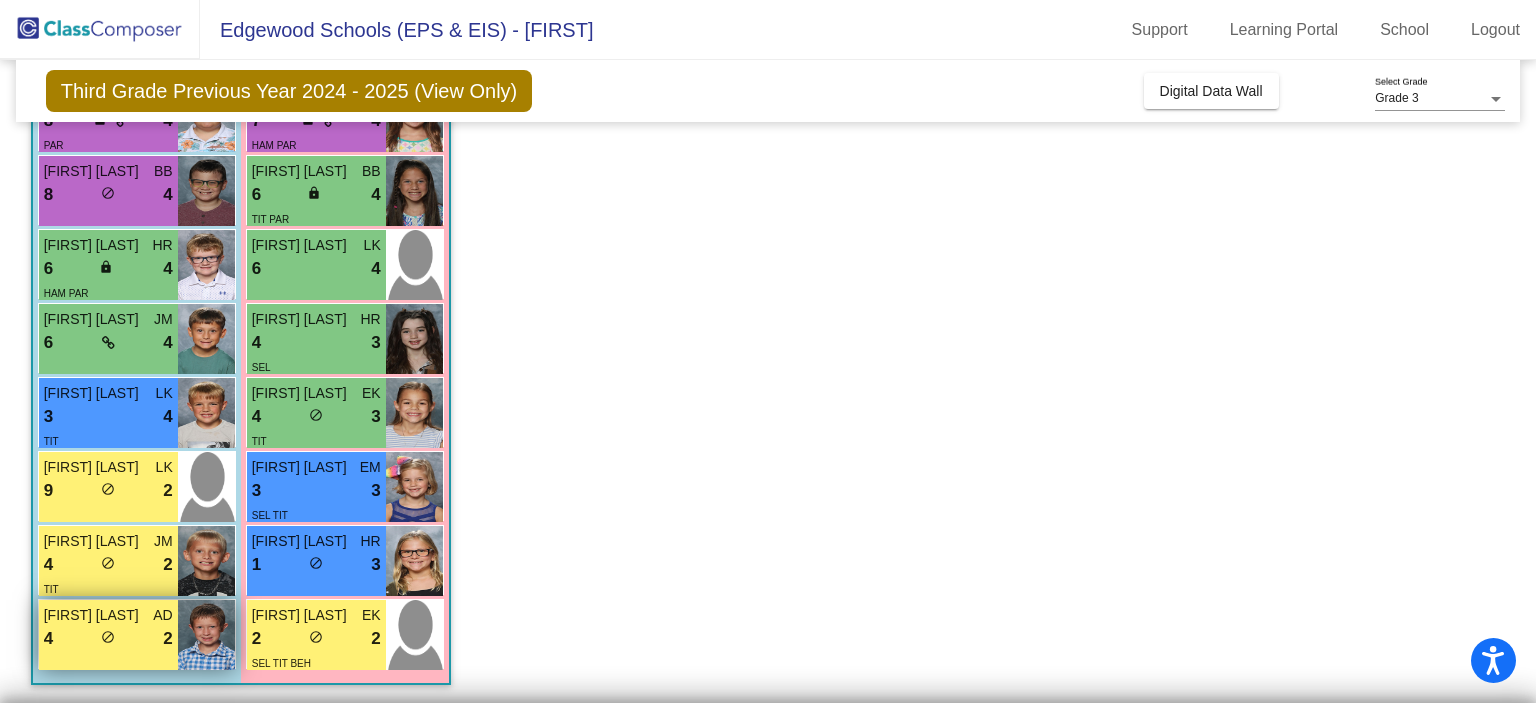 click on "4 lock do_not_disturb_alt 2" at bounding box center (108, 639) 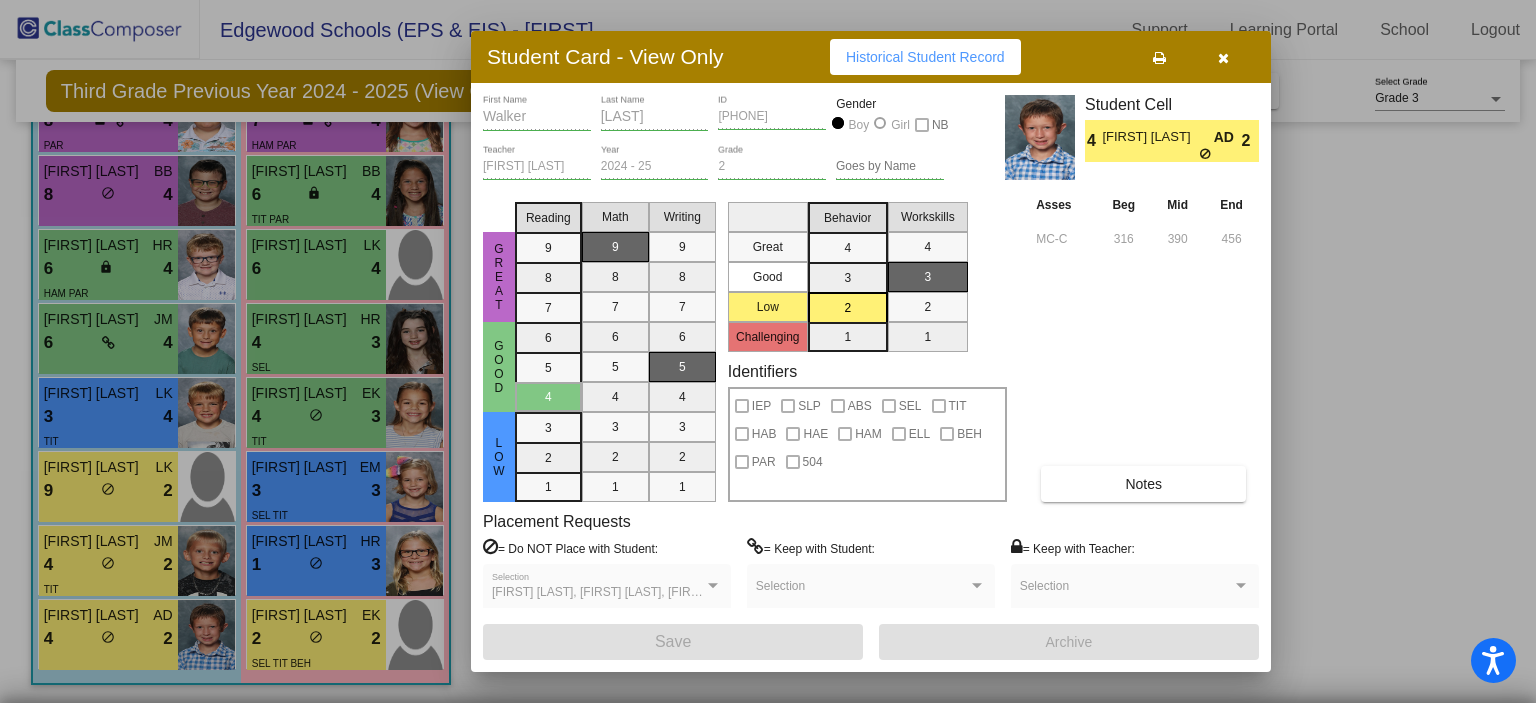 click at bounding box center (1223, 58) 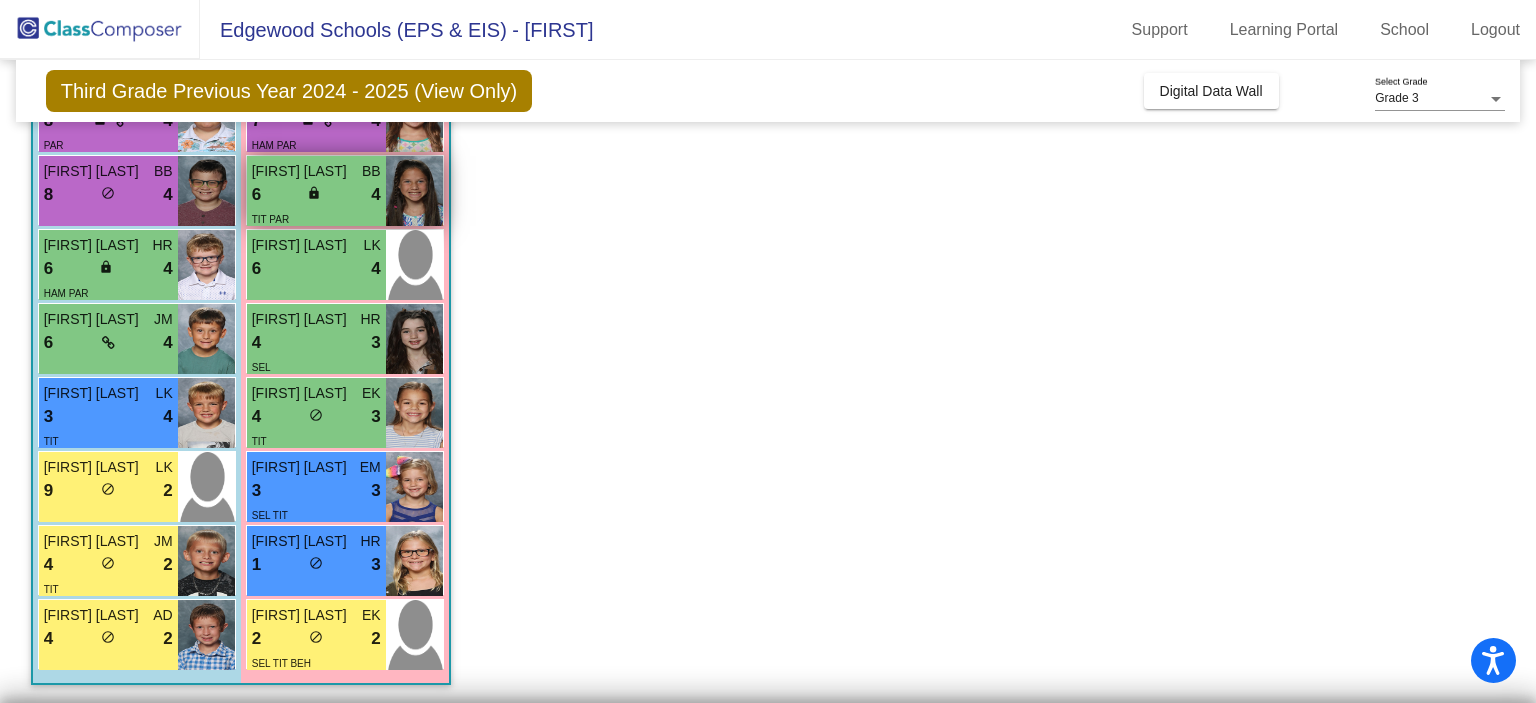 click on "6 lock do_not_disturb_alt 4" at bounding box center (316, 195) 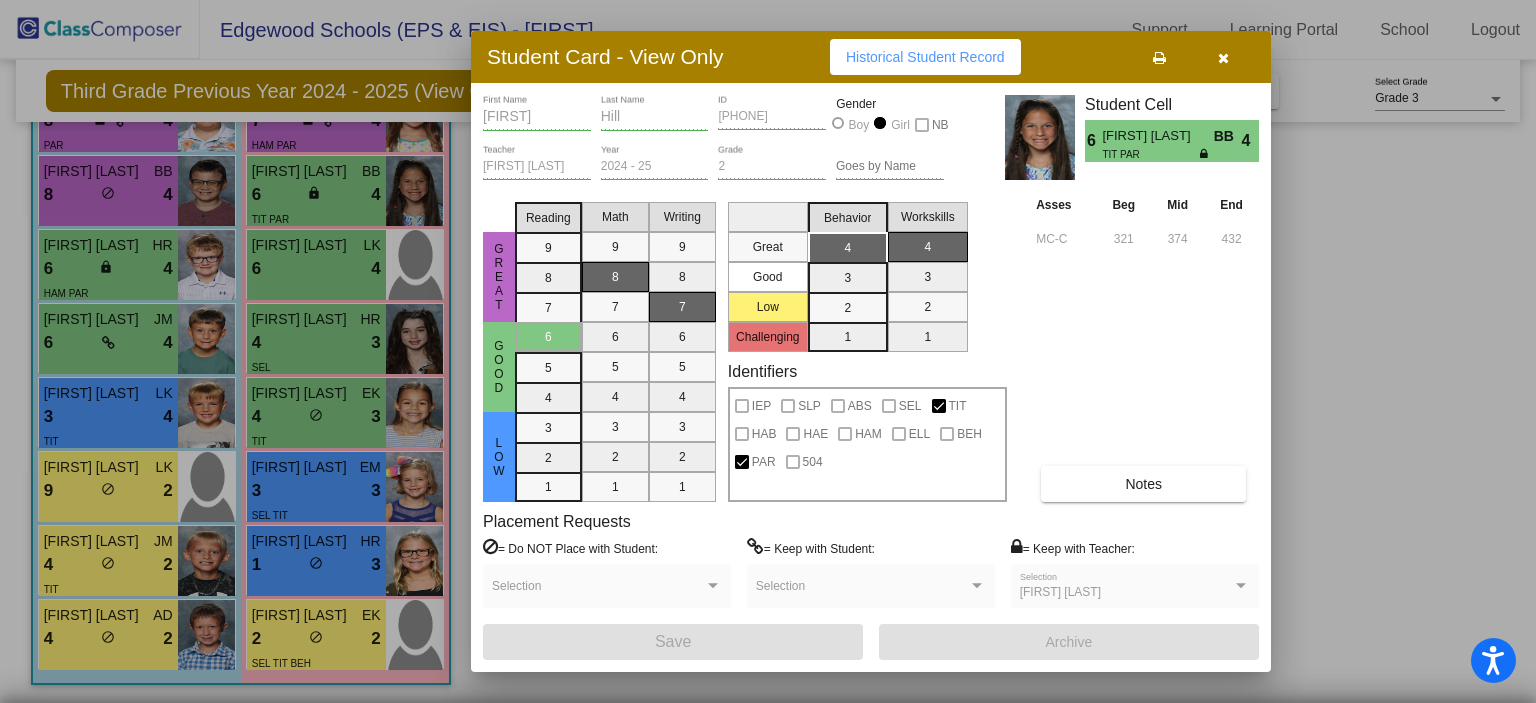 click at bounding box center [1223, 58] 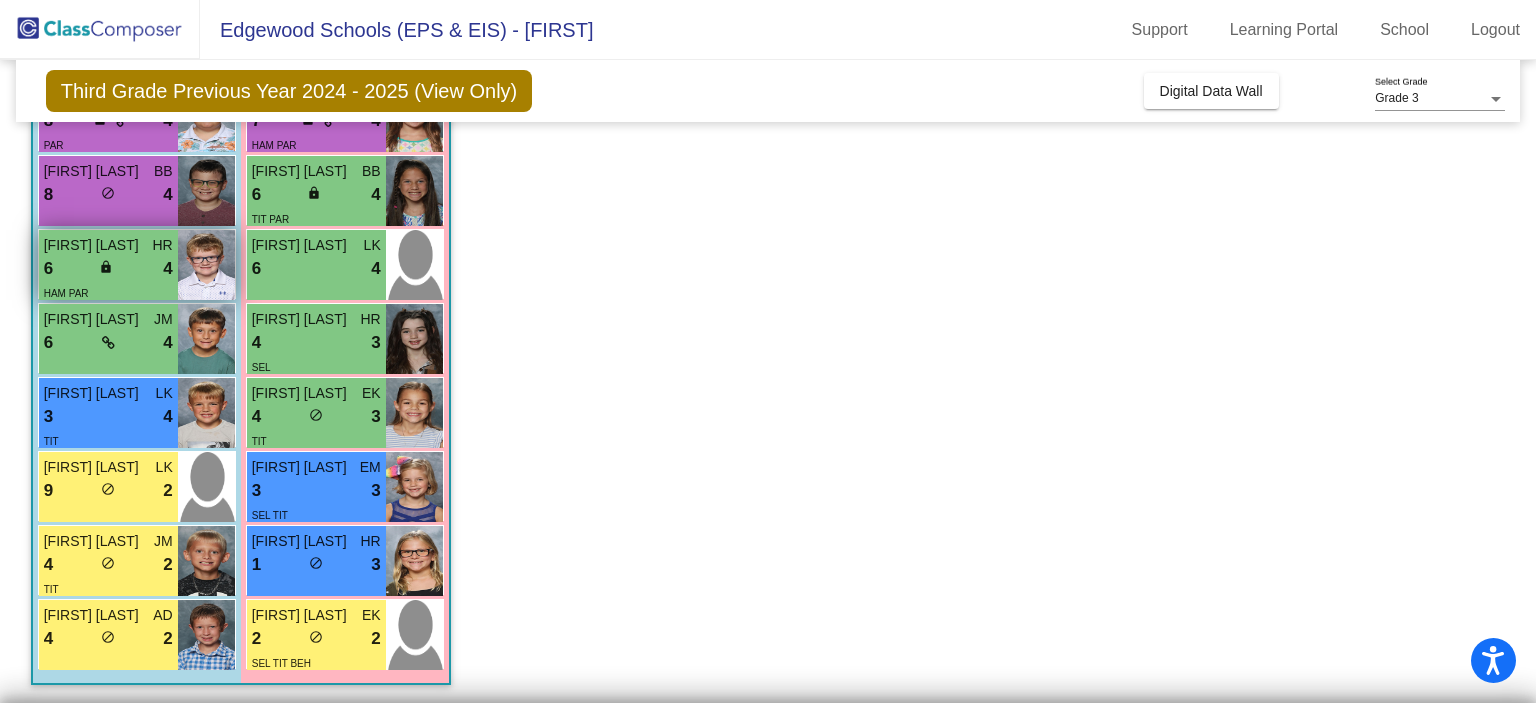 click on "6 lock do_not_disturb_alt 4" at bounding box center [108, 269] 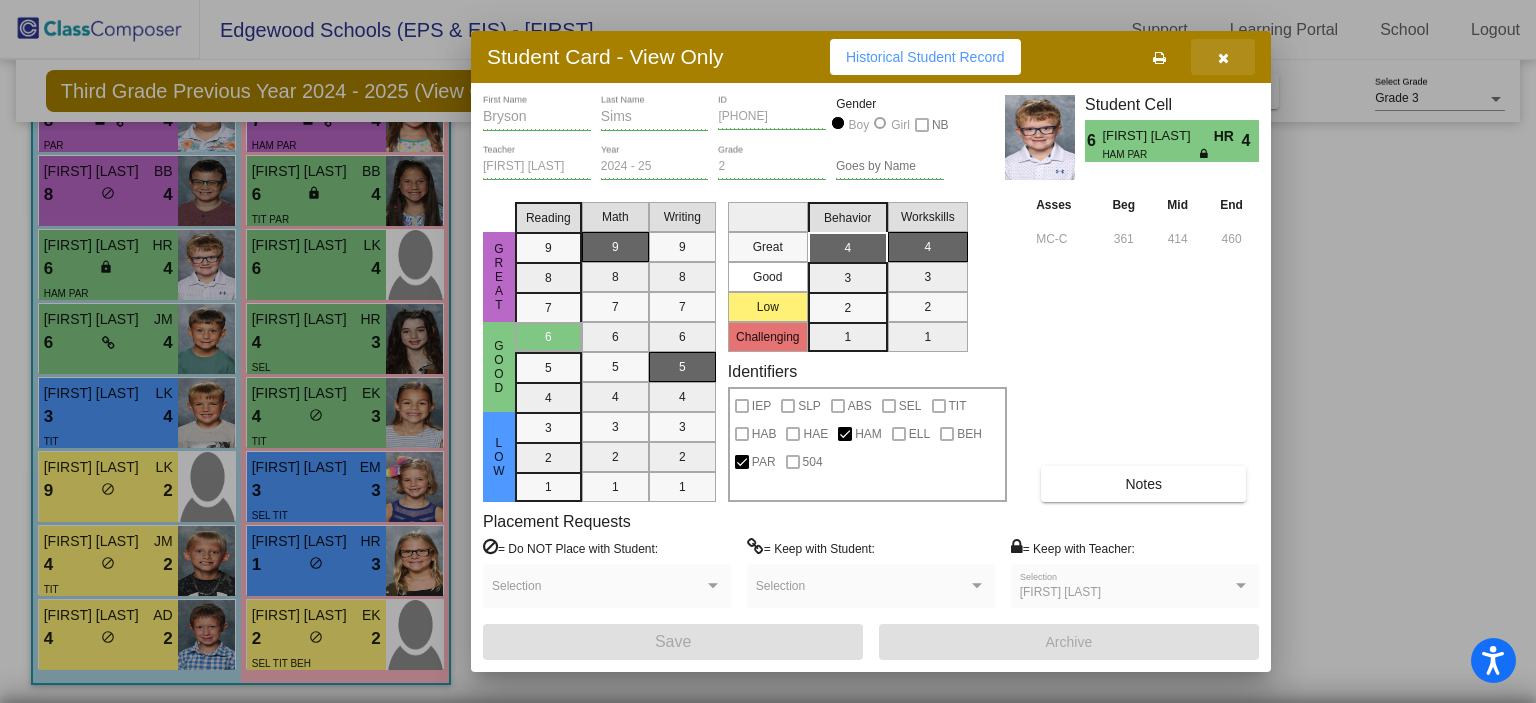 click at bounding box center (1223, 58) 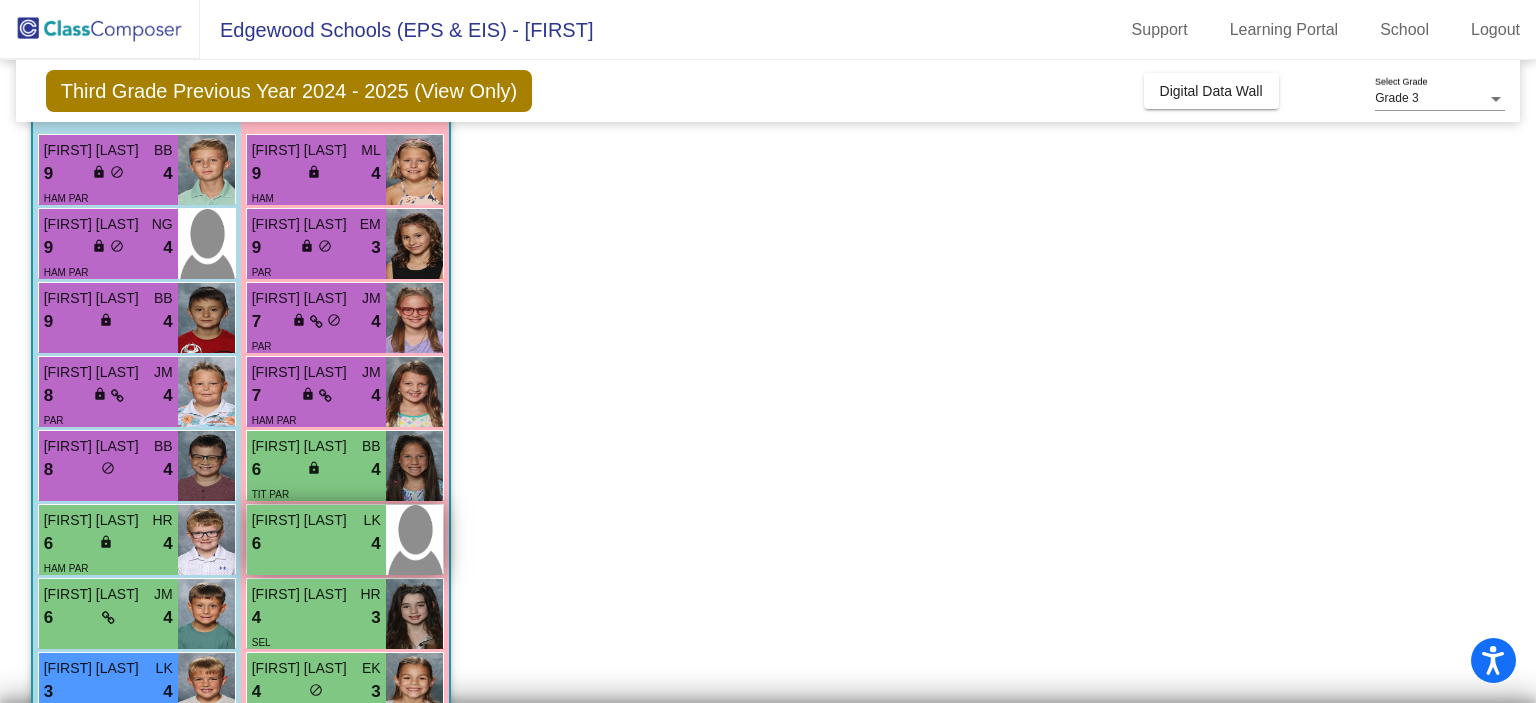 scroll, scrollTop: 180, scrollLeft: 0, axis: vertical 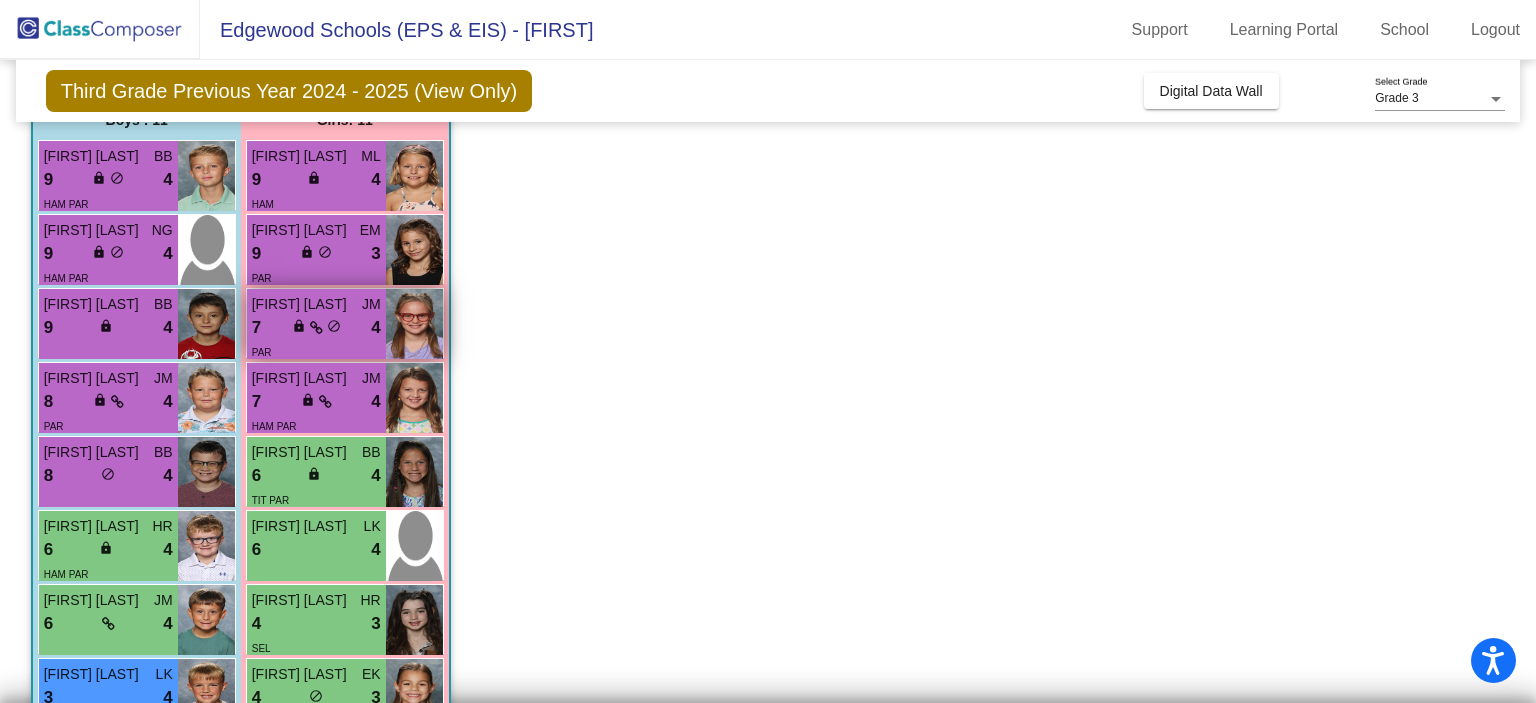 click on "PAR" at bounding box center (316, 351) 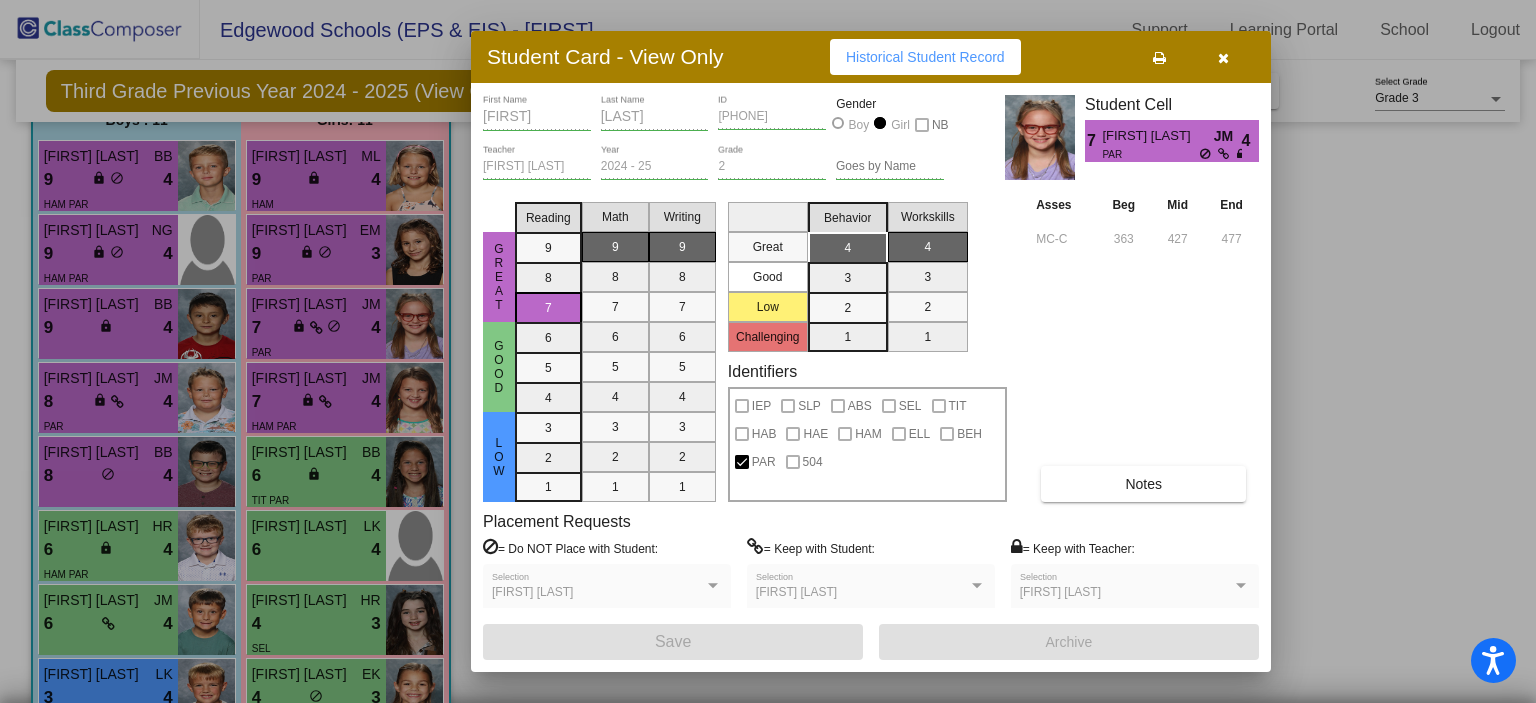 click at bounding box center (1223, 58) 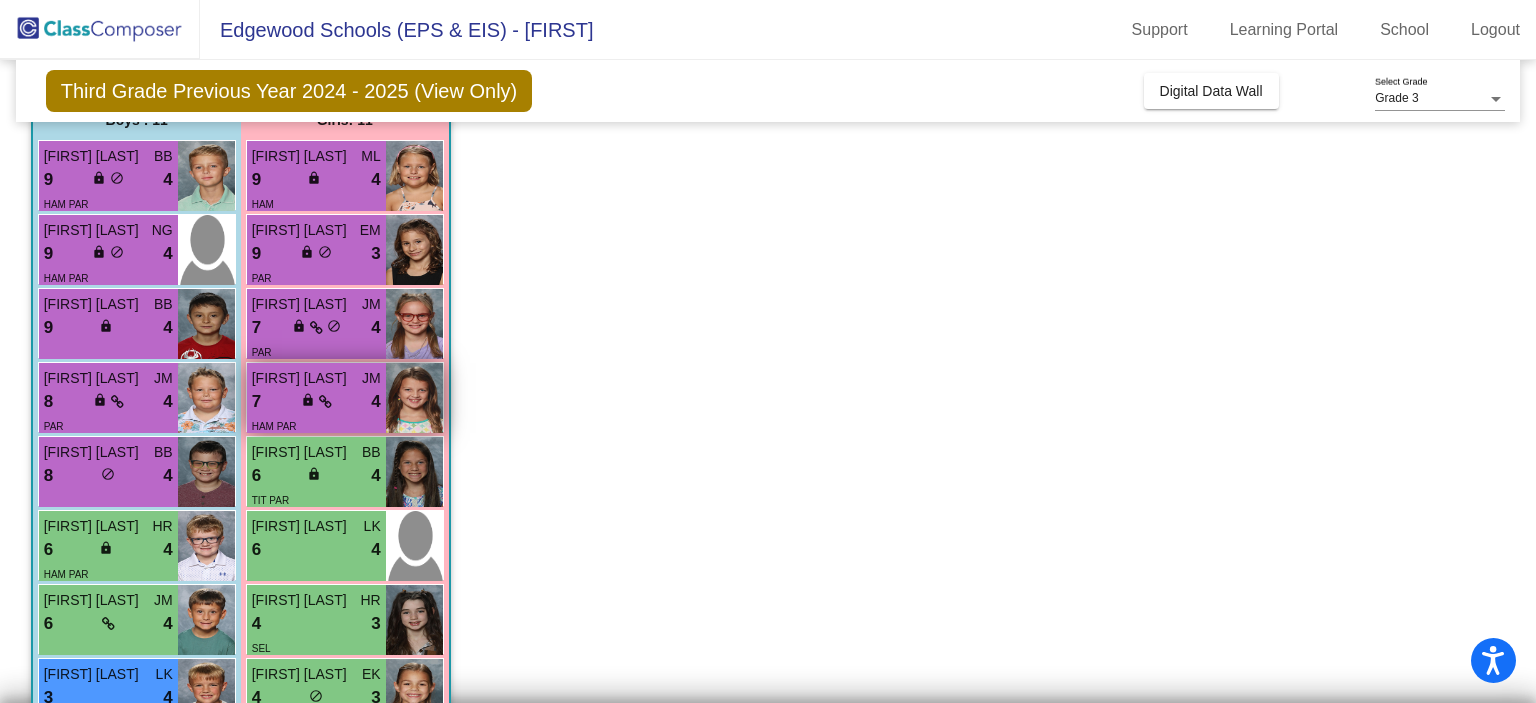 click on "7 lock do_not_disturb_alt 4" at bounding box center (316, 402) 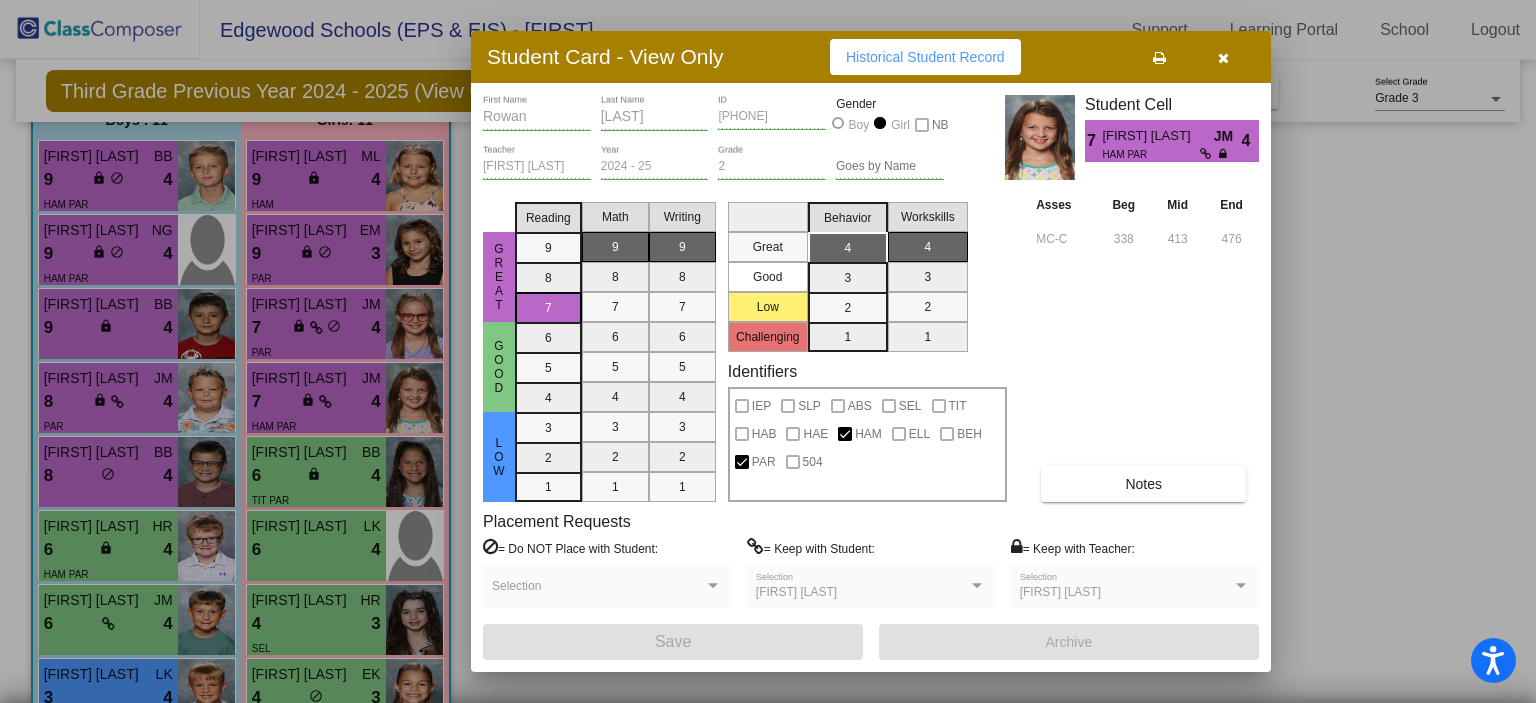 click at bounding box center (1223, 58) 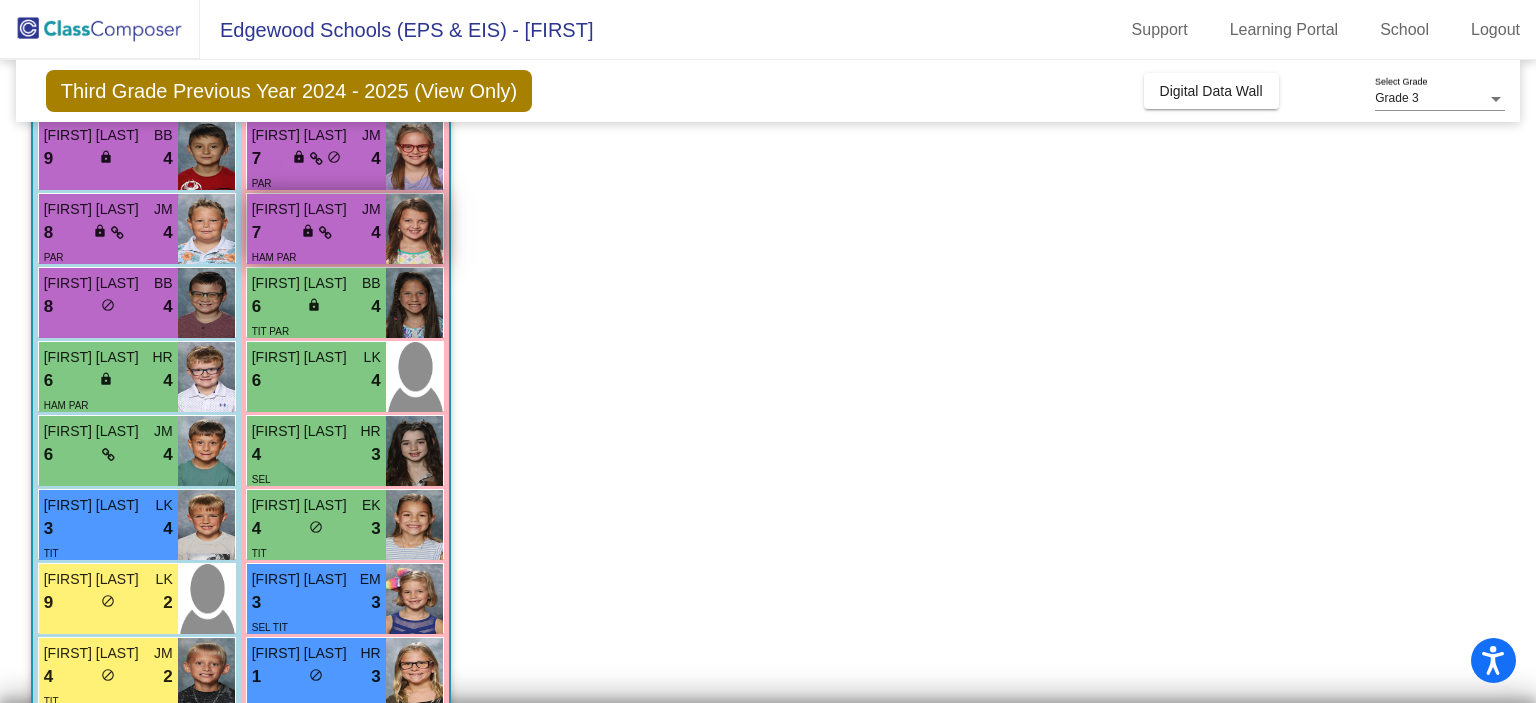scroll, scrollTop: 461, scrollLeft: 0, axis: vertical 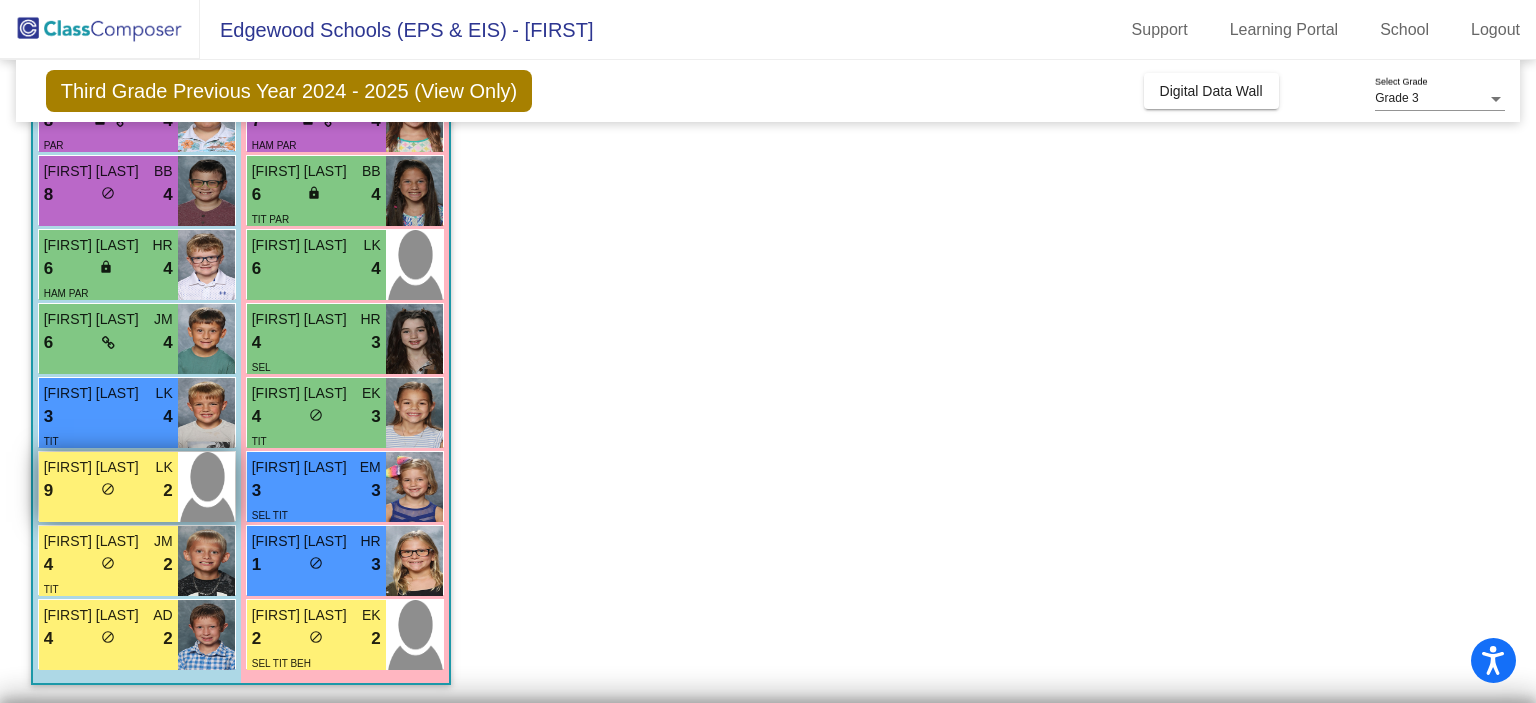 click on "9 lock do_not_disturb_alt 2" at bounding box center [108, 491] 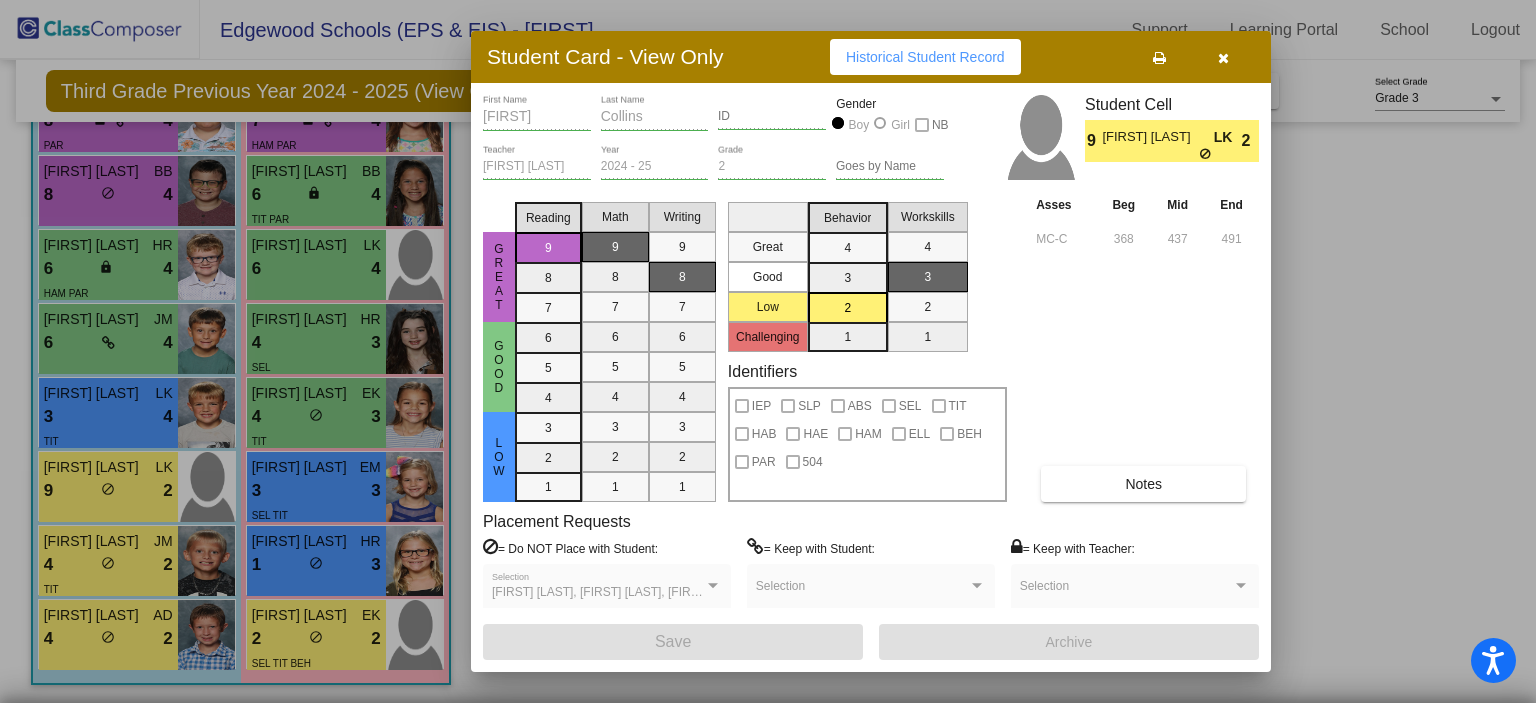 click at bounding box center (1223, 58) 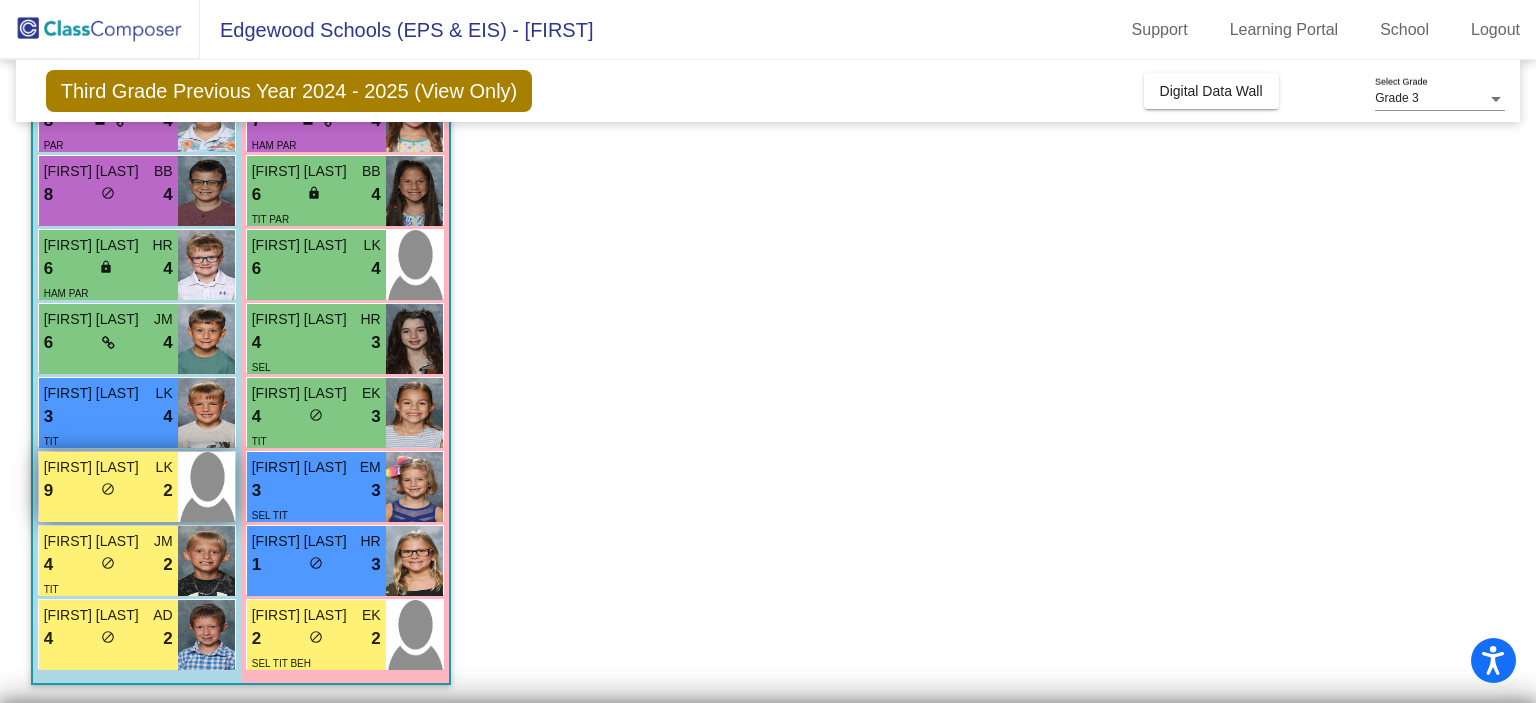 click on "Carion Collins LK 9 lock do_not_disturb_alt 2" at bounding box center [108, 487] 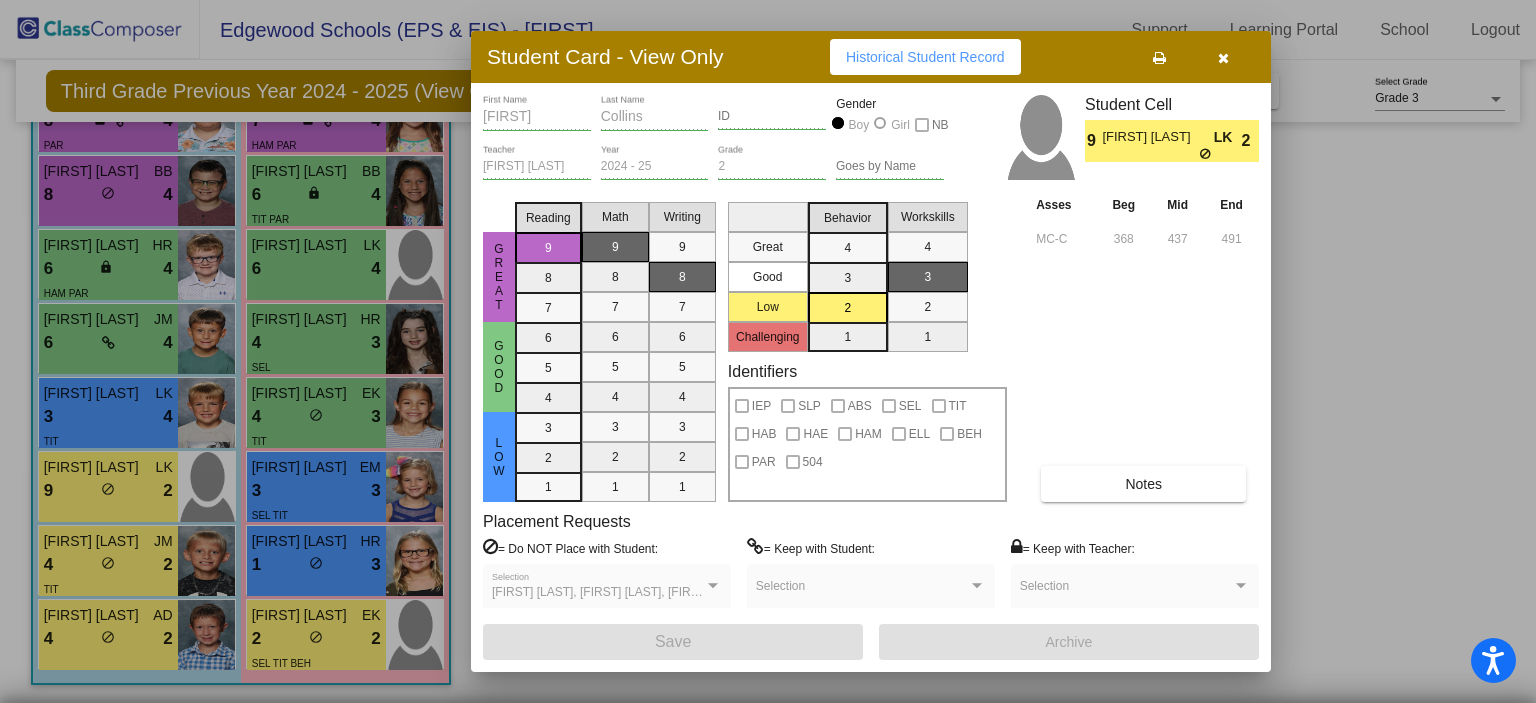 click at bounding box center [1223, 58] 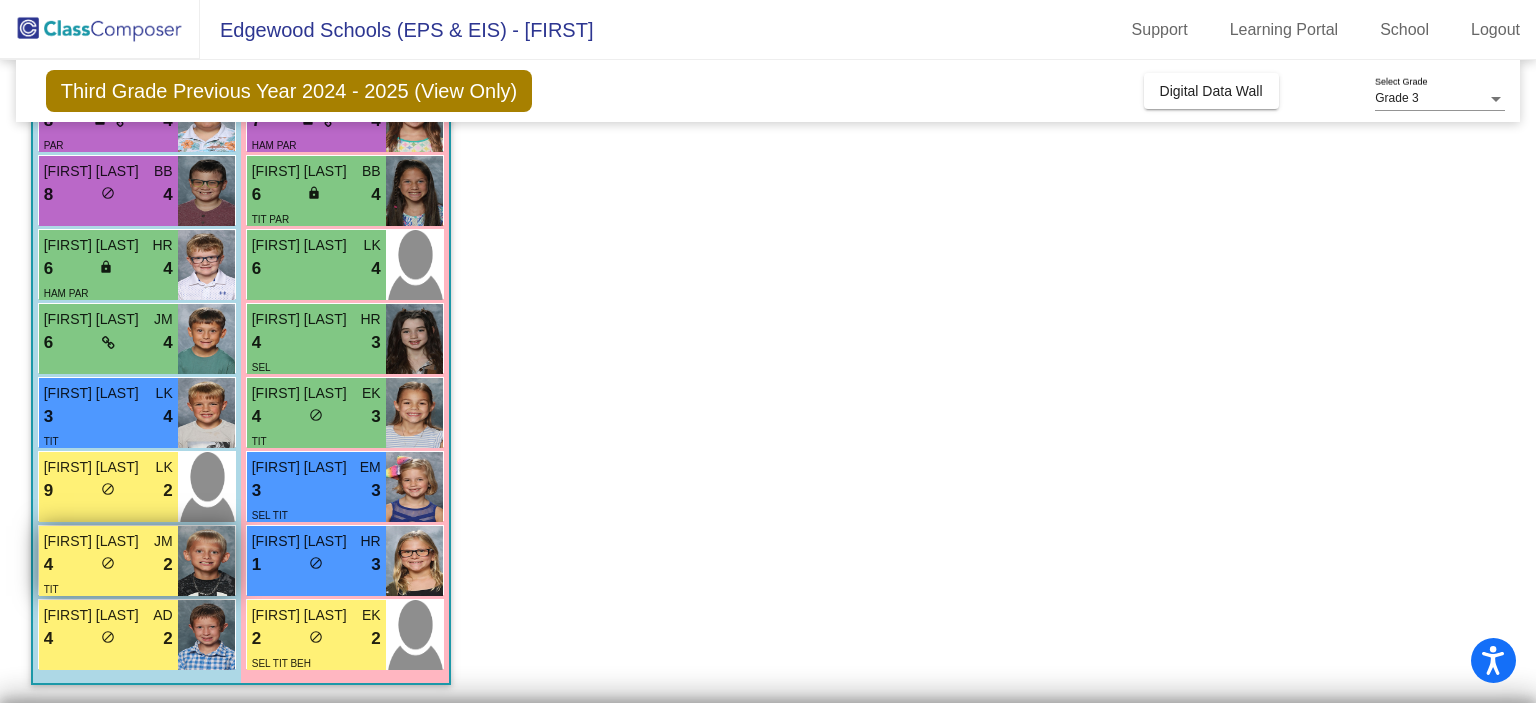 click on "4 lock do_not_disturb_alt 2" at bounding box center (108, 565) 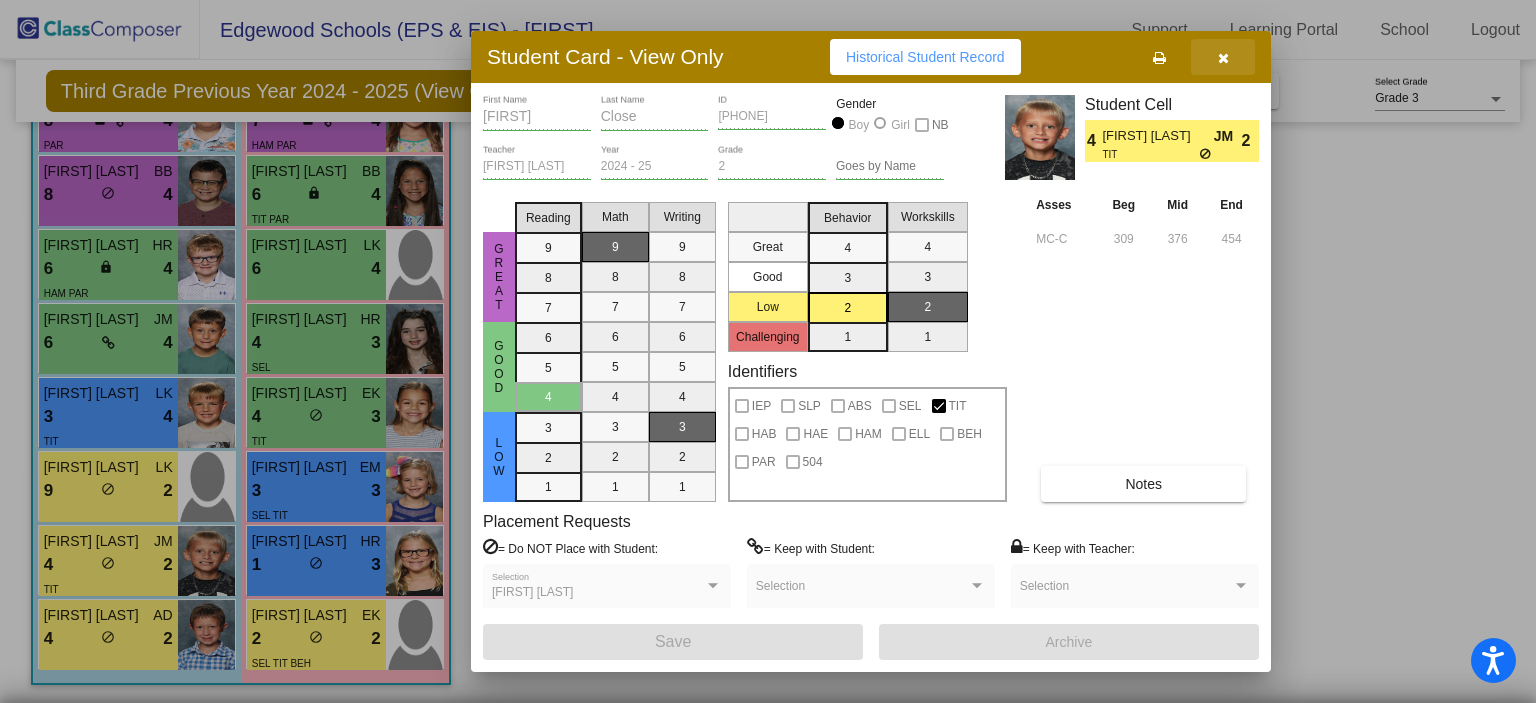 click at bounding box center (1223, 58) 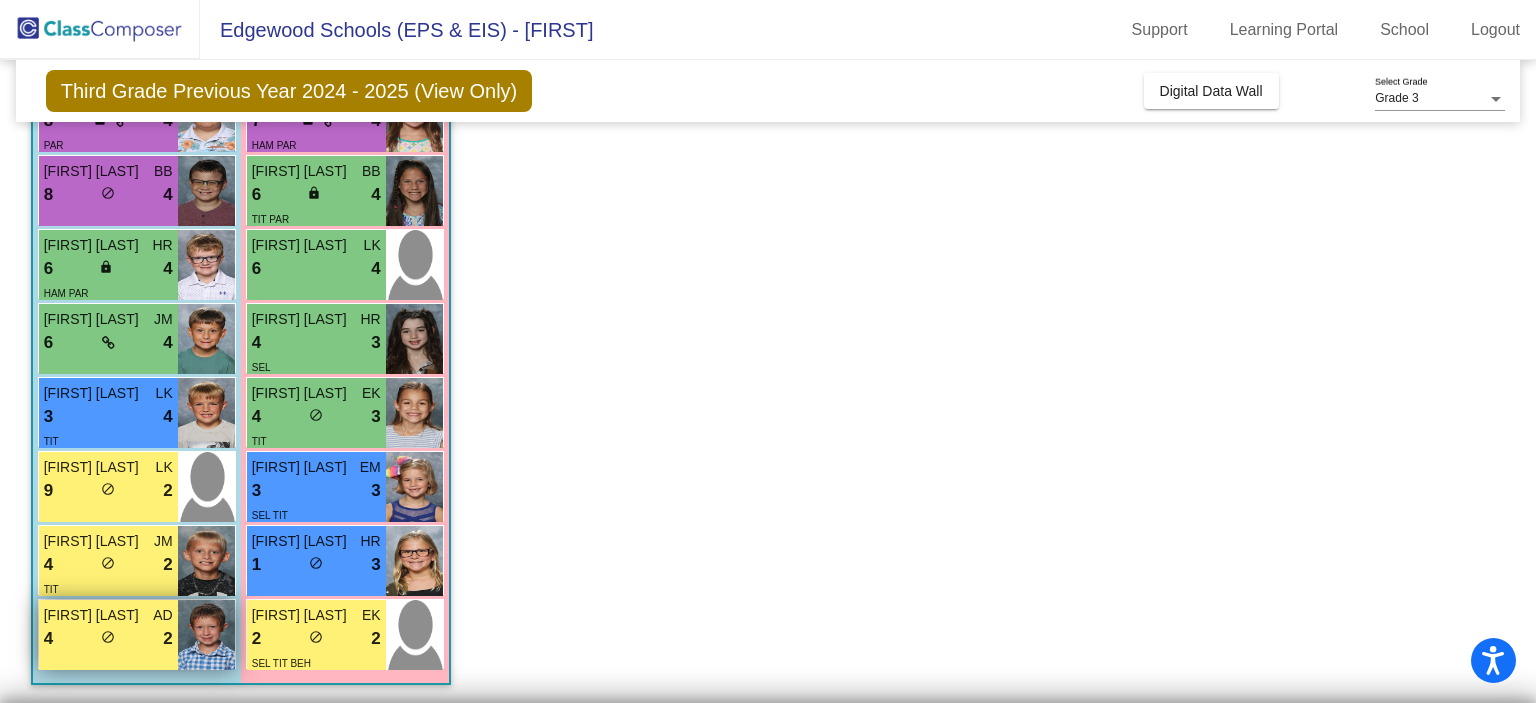 click on "4 lock do_not_disturb_alt 2" at bounding box center (108, 639) 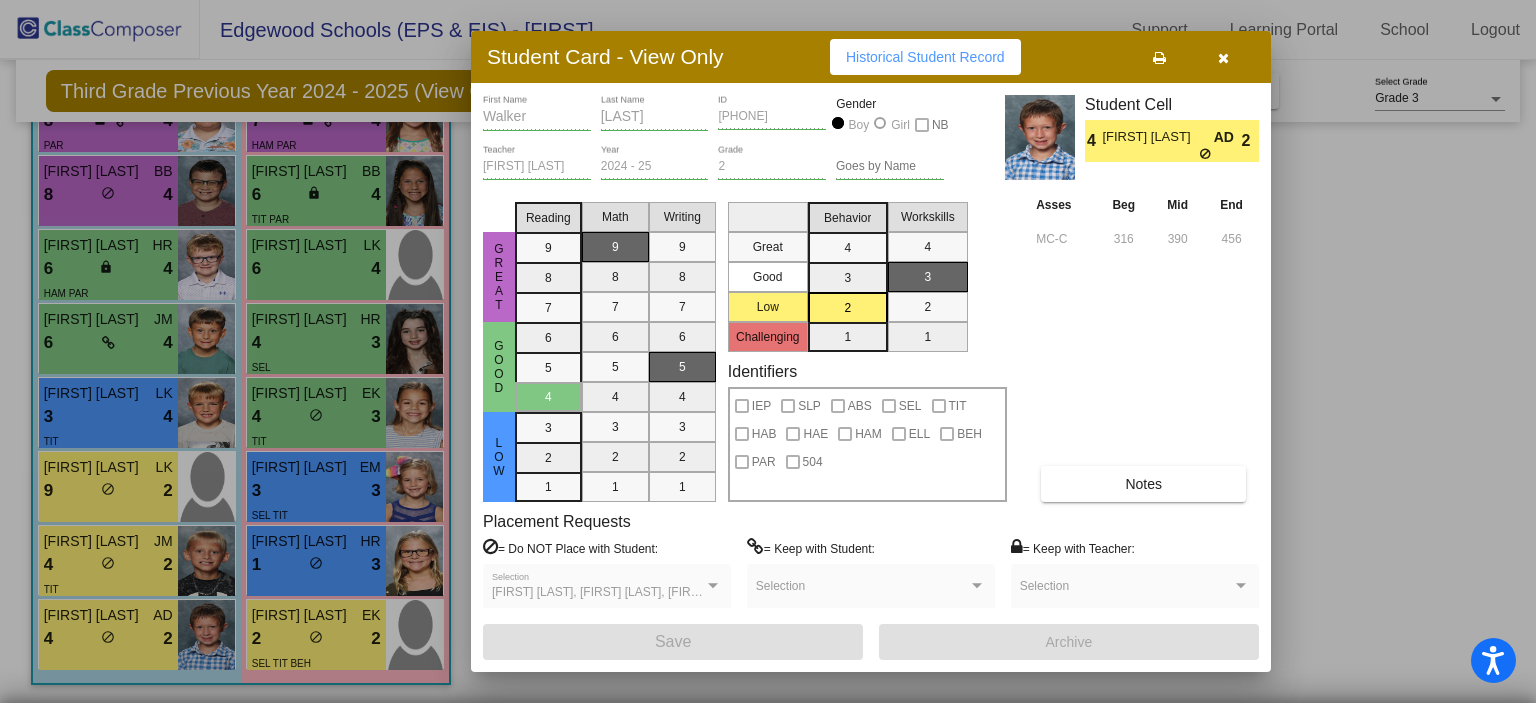 click at bounding box center (1223, 58) 